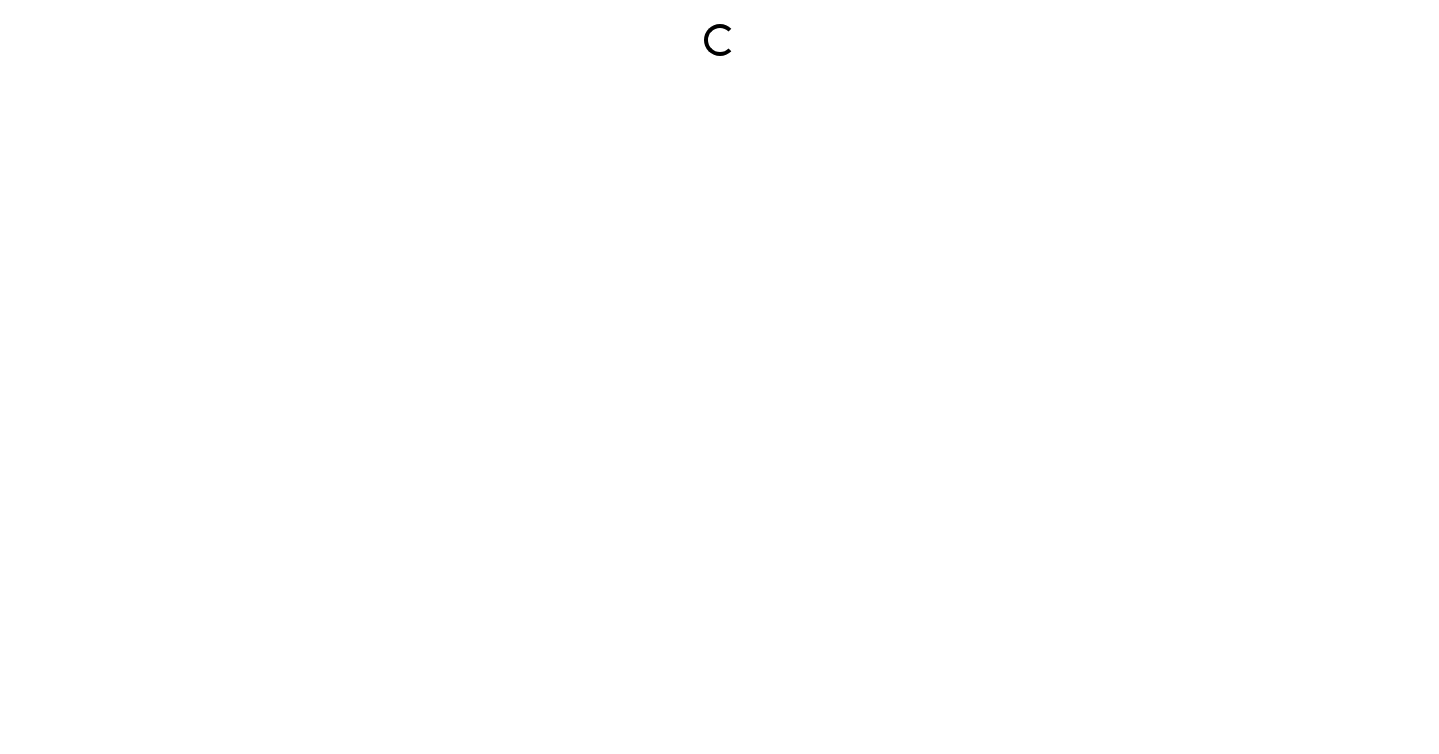 scroll, scrollTop: 0, scrollLeft: 0, axis: both 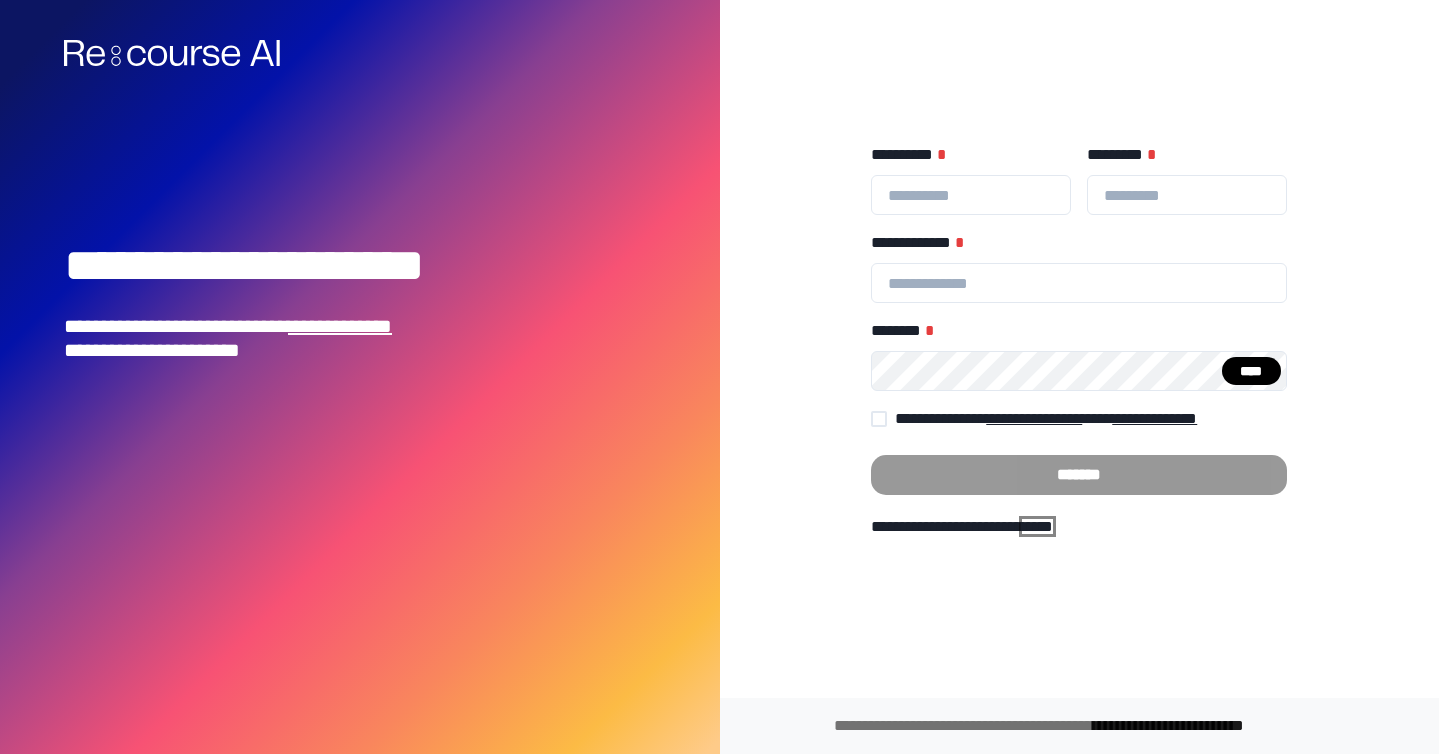 click on "*****" at bounding box center (1037, 526) 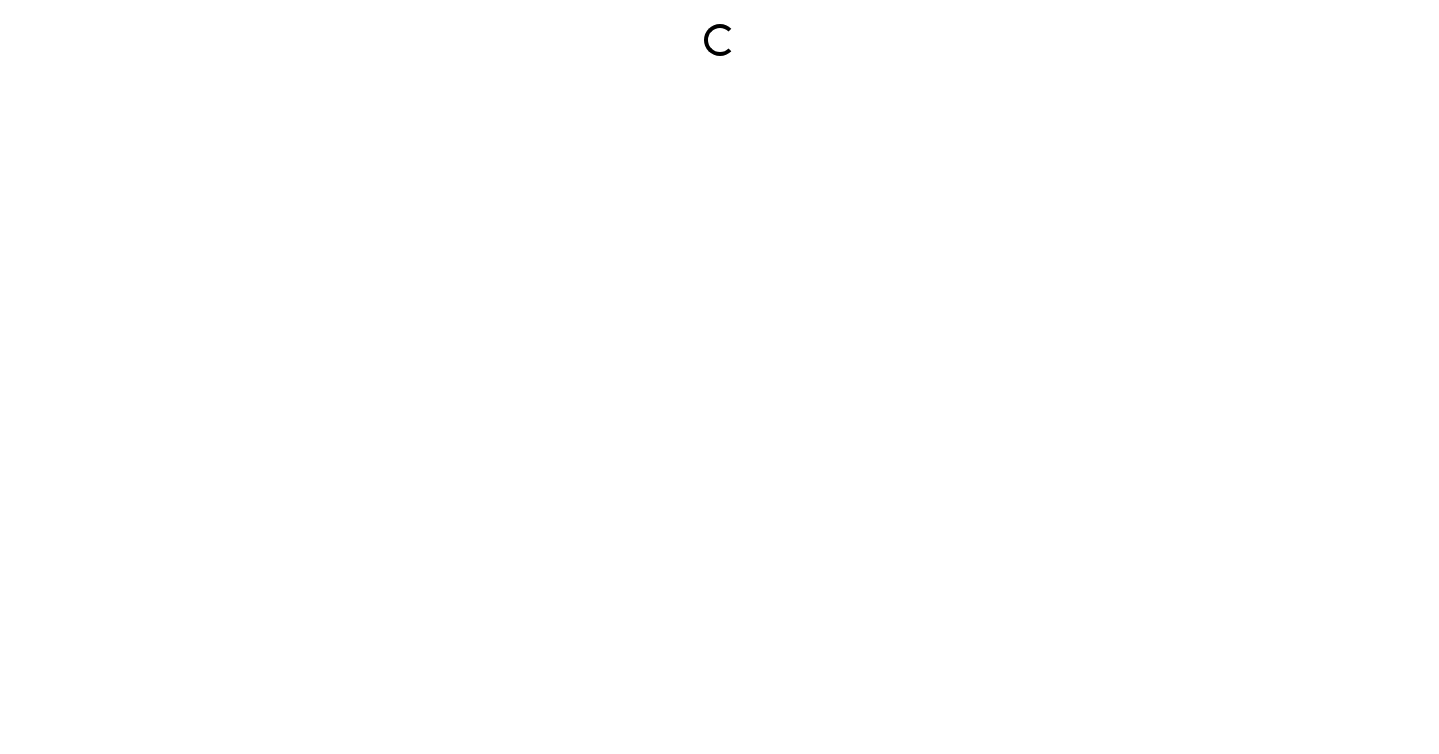 scroll, scrollTop: 0, scrollLeft: 0, axis: both 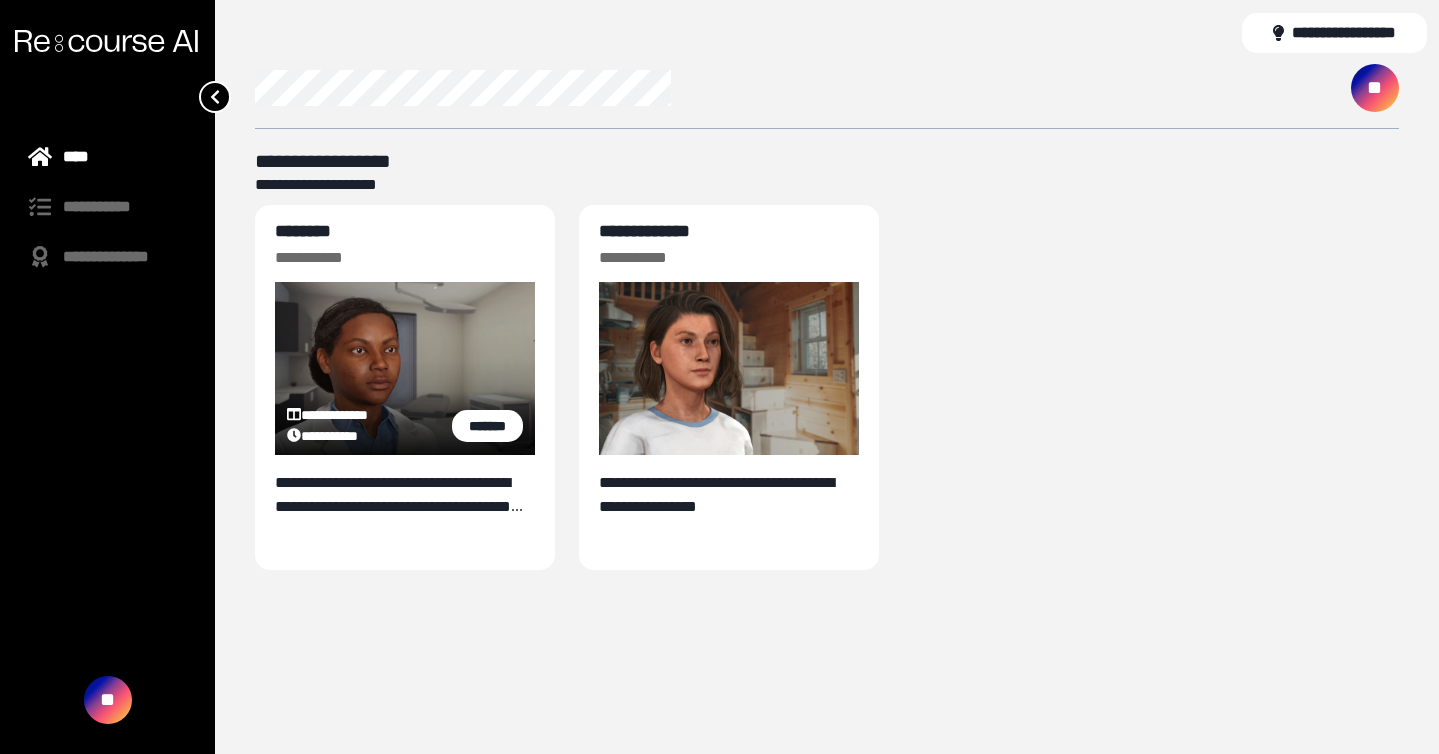 click on "********" at bounding box center [303, 231] 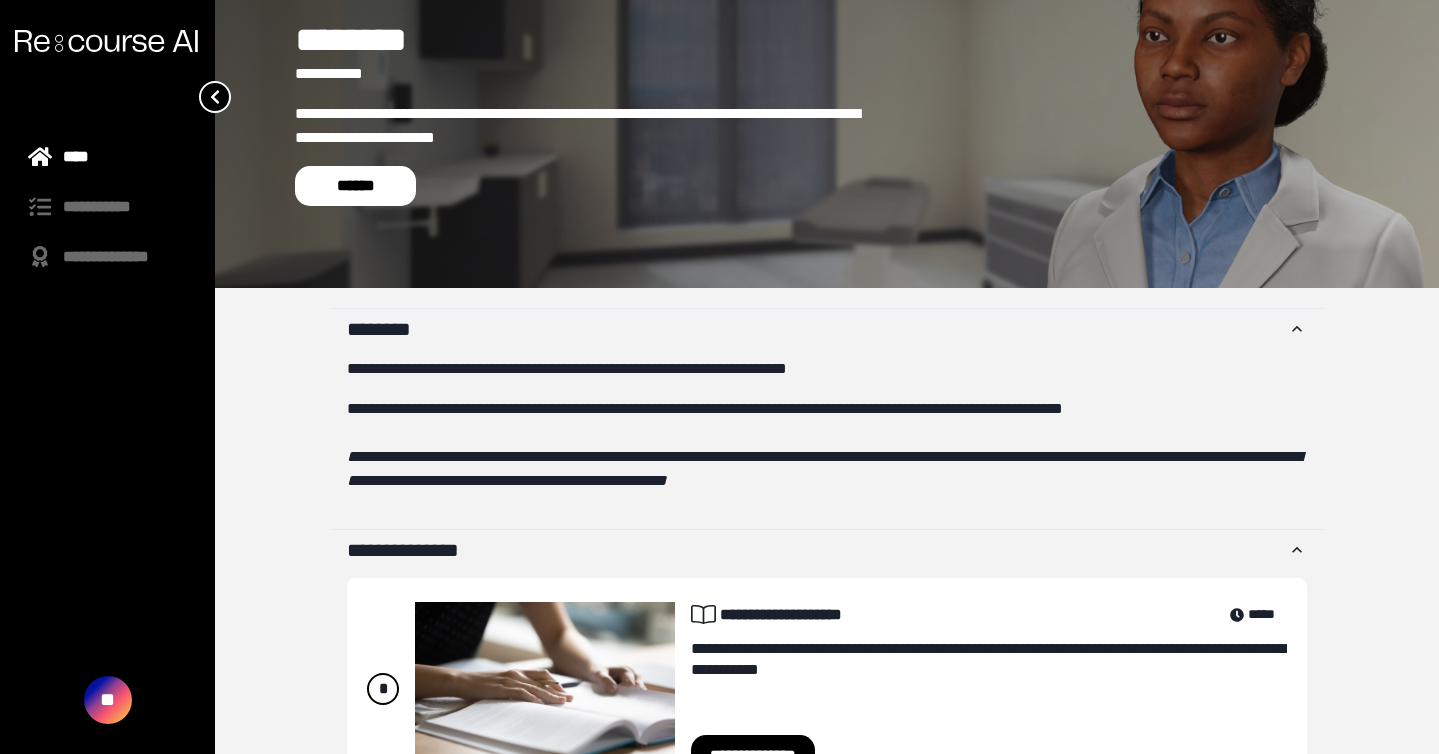 scroll, scrollTop: 0, scrollLeft: 0, axis: both 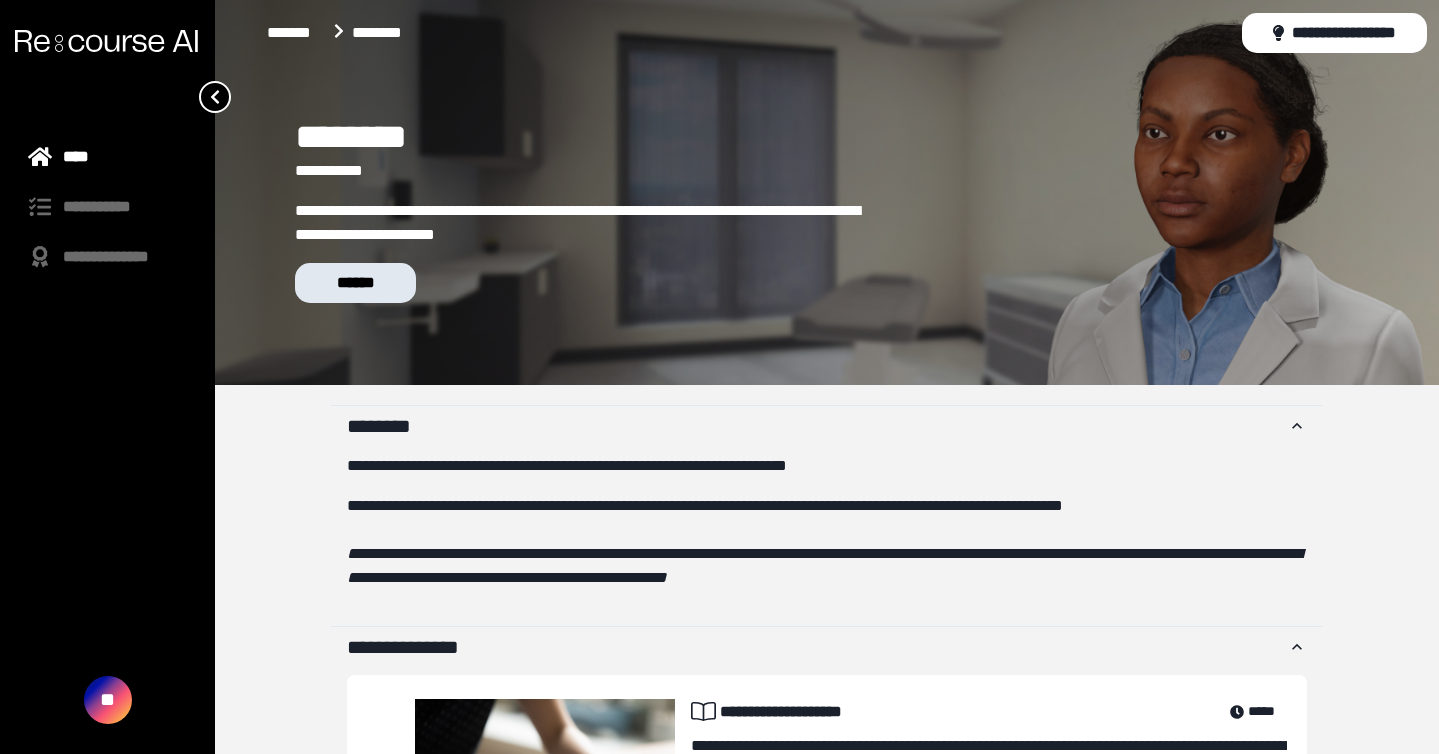 click on "******" at bounding box center [355, 283] 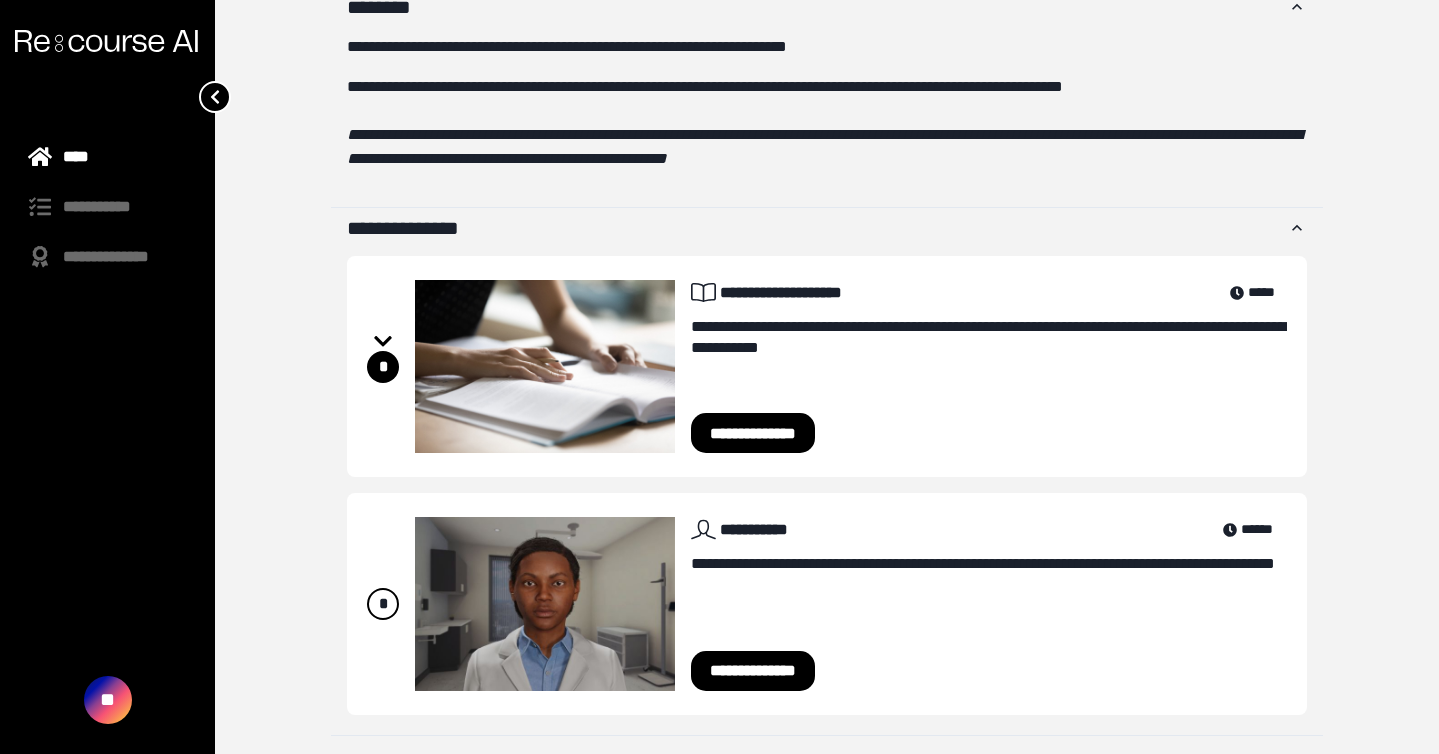 scroll, scrollTop: 420, scrollLeft: 0, axis: vertical 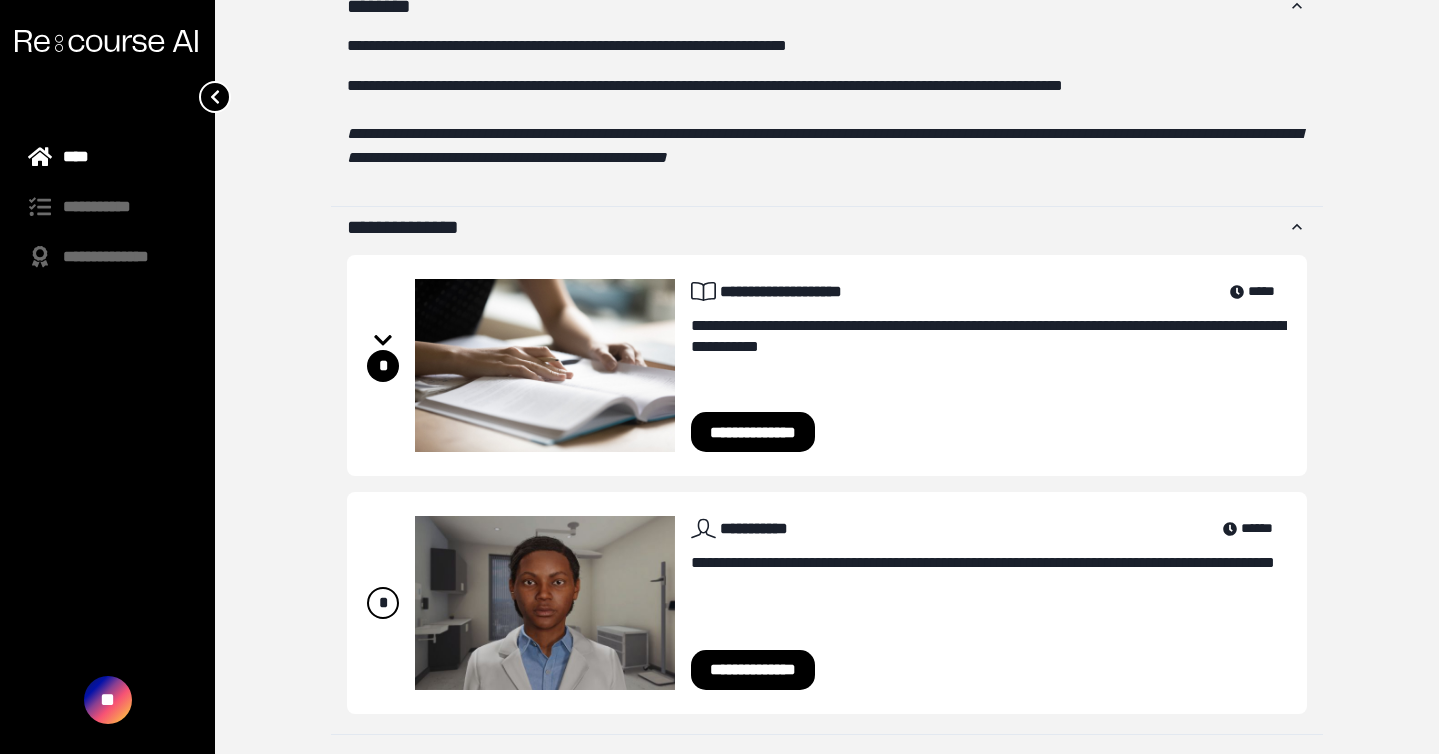 click on "**********" at bounding box center [753, 432] 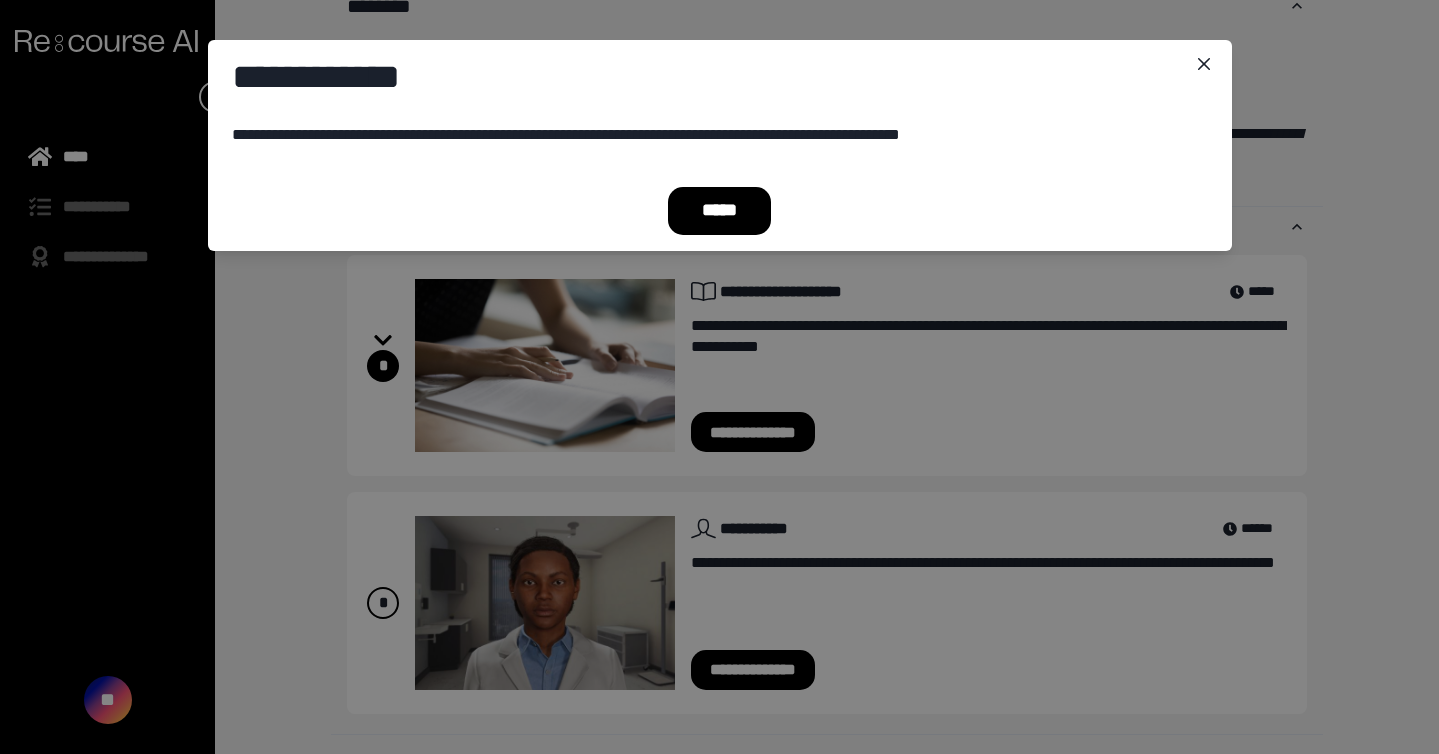 click on "*****" at bounding box center [720, 211] 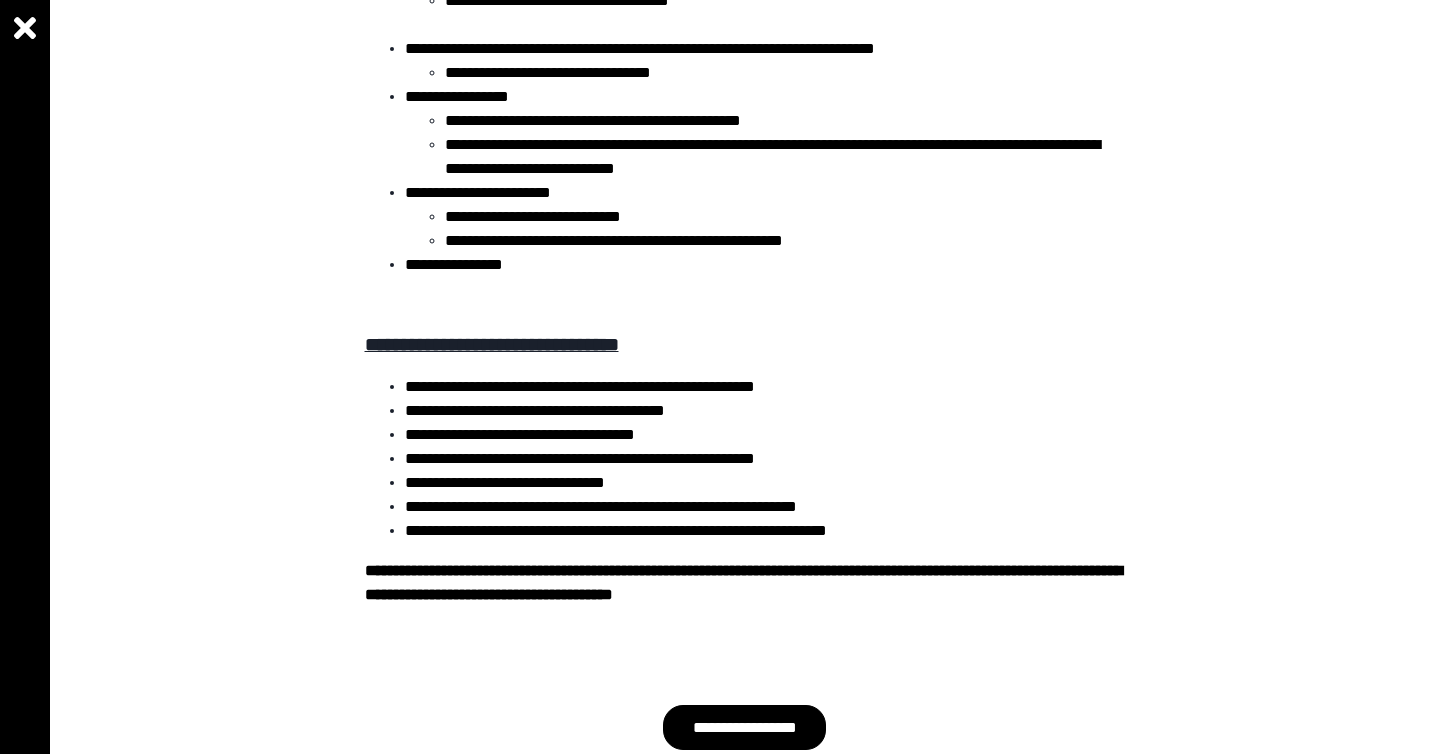 scroll, scrollTop: 3849, scrollLeft: 0, axis: vertical 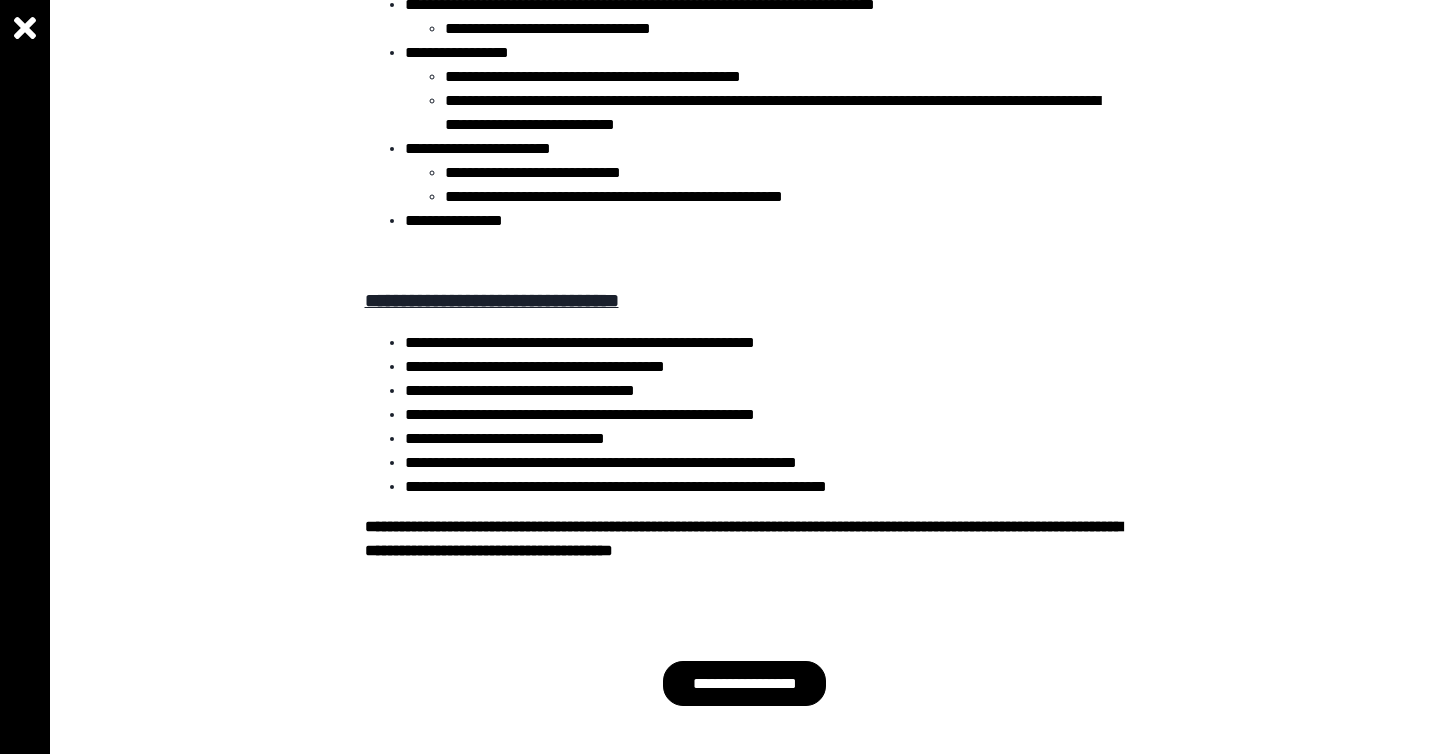 click on "**********" at bounding box center [745, 683] 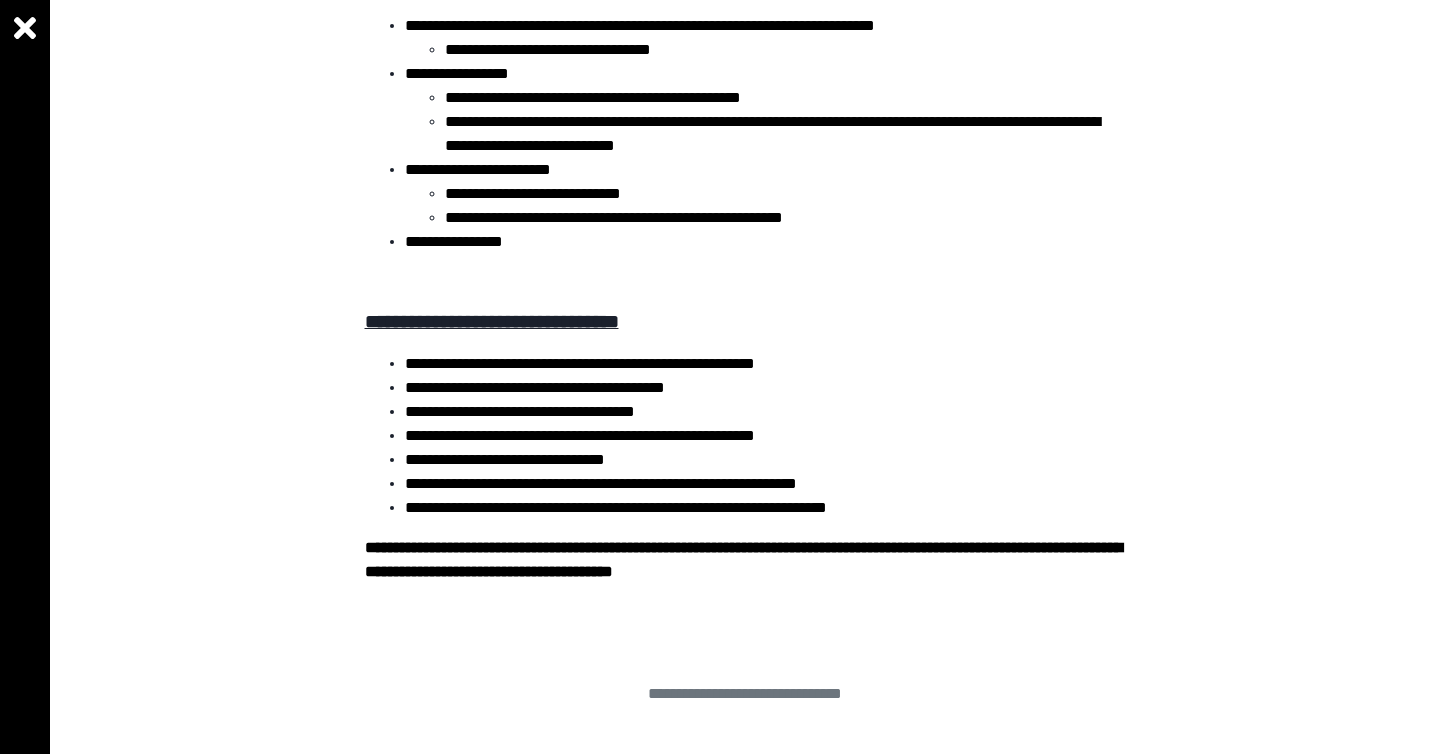 scroll, scrollTop: 3828, scrollLeft: 0, axis: vertical 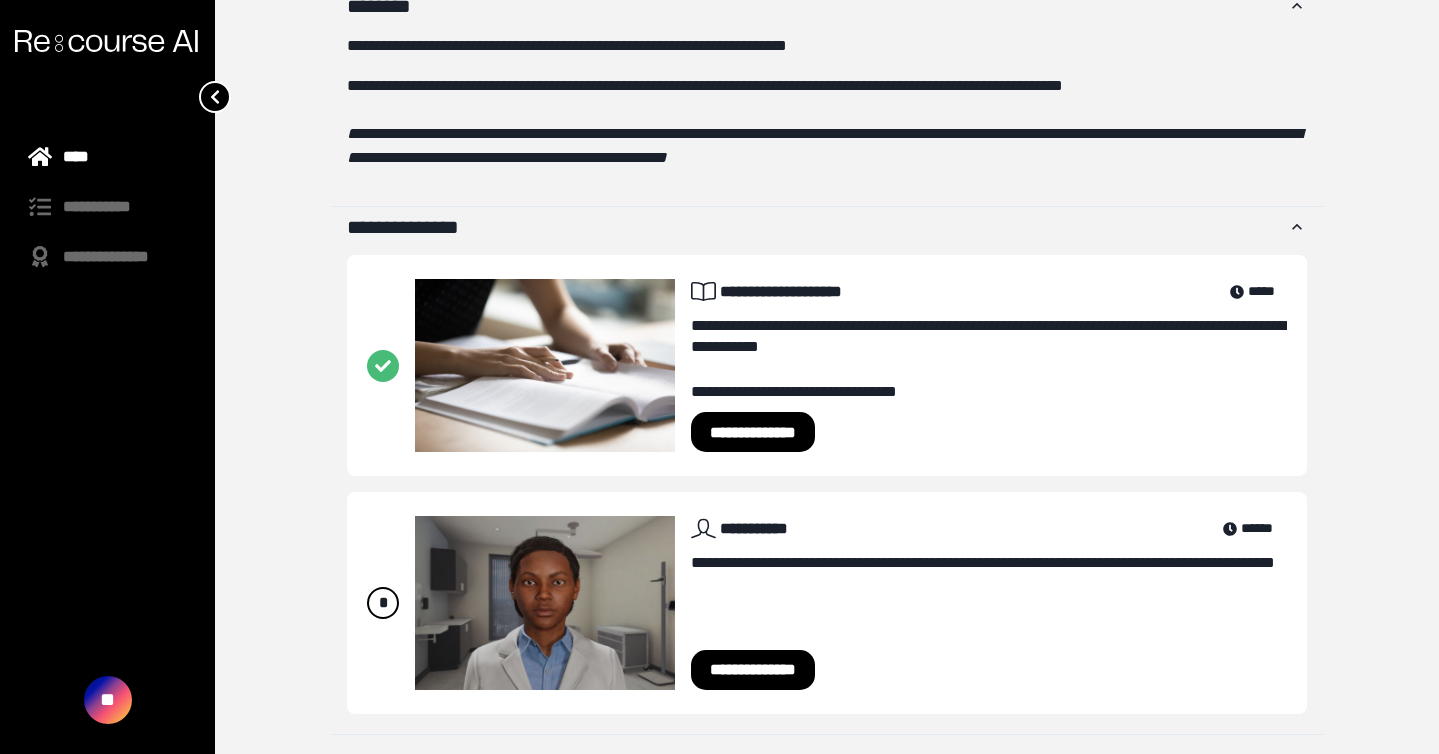 click on "**********" at bounding box center [753, 670] 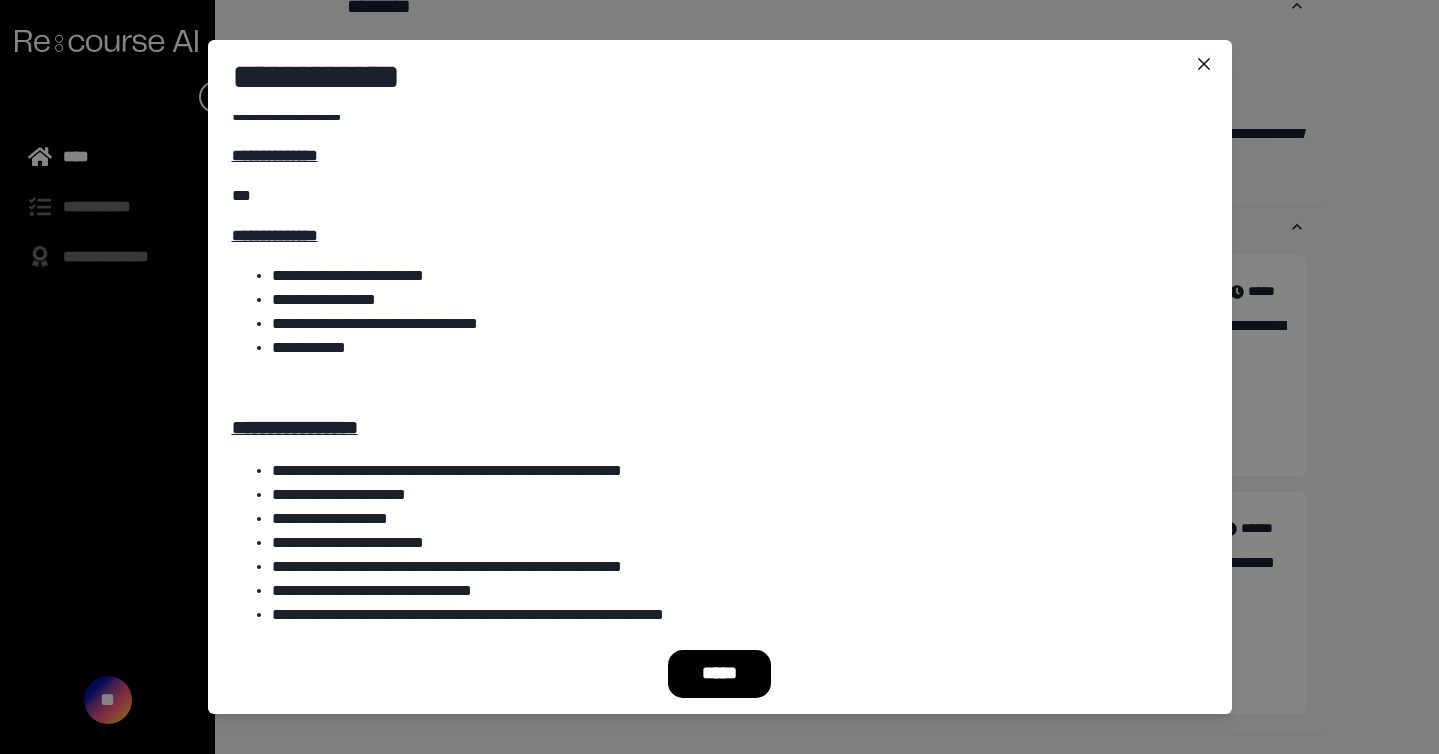 scroll, scrollTop: 5788, scrollLeft: 0, axis: vertical 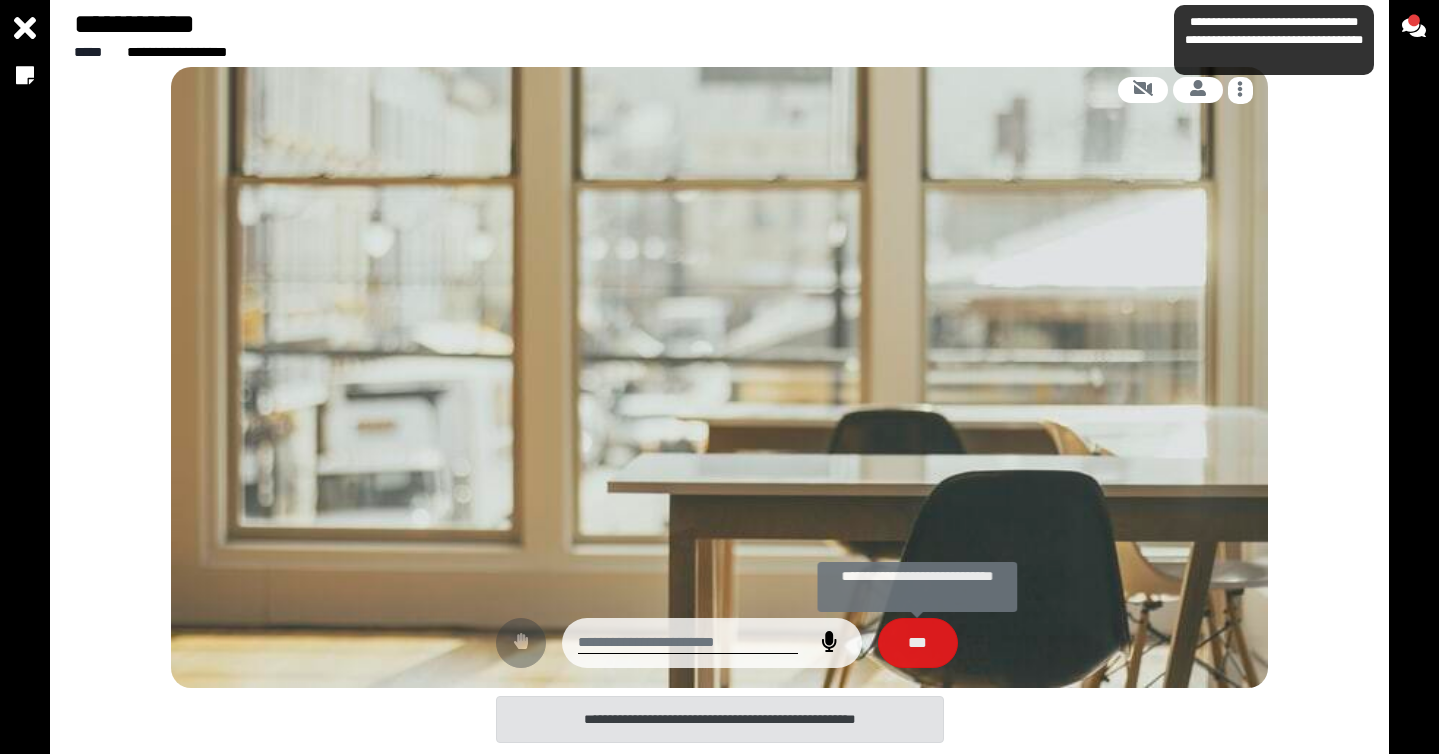 click on "***" at bounding box center [918, 643] 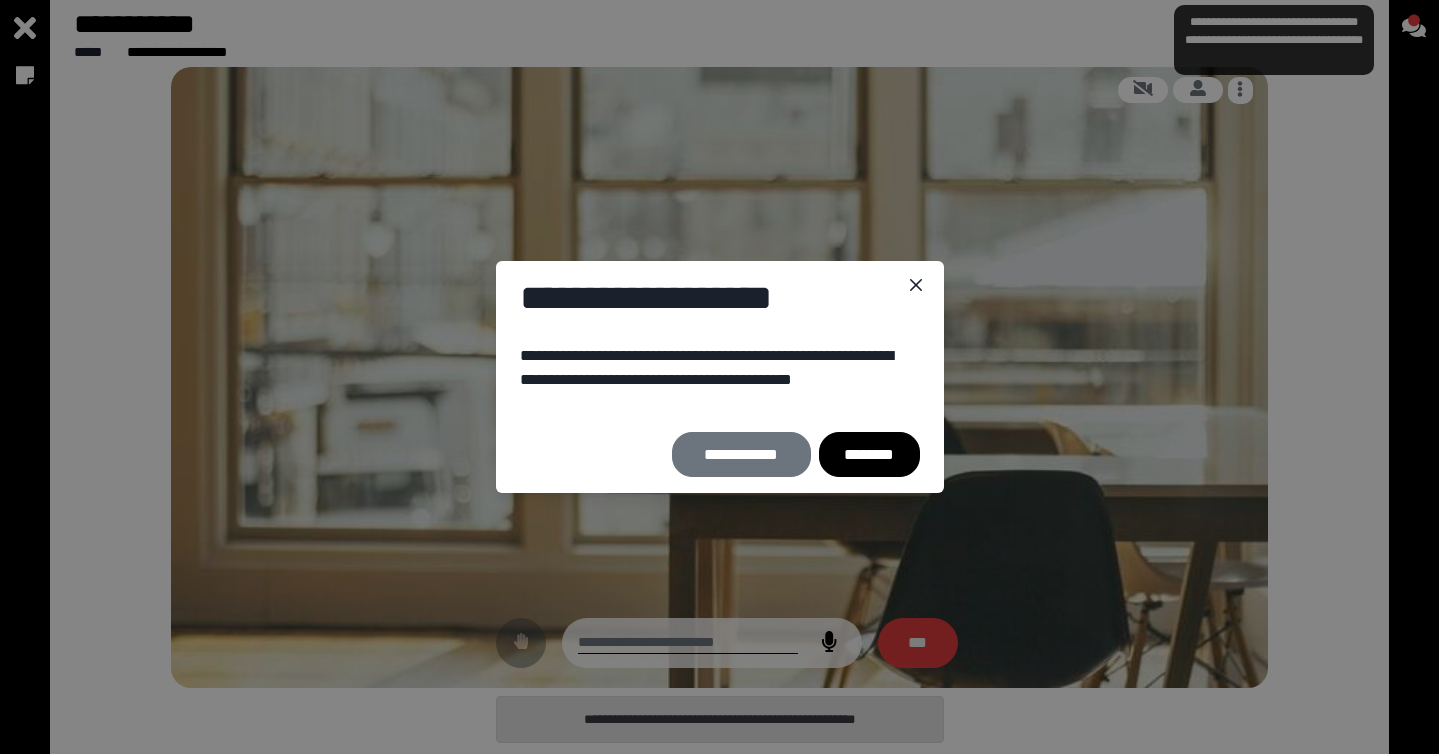 click on "********" at bounding box center [869, 454] 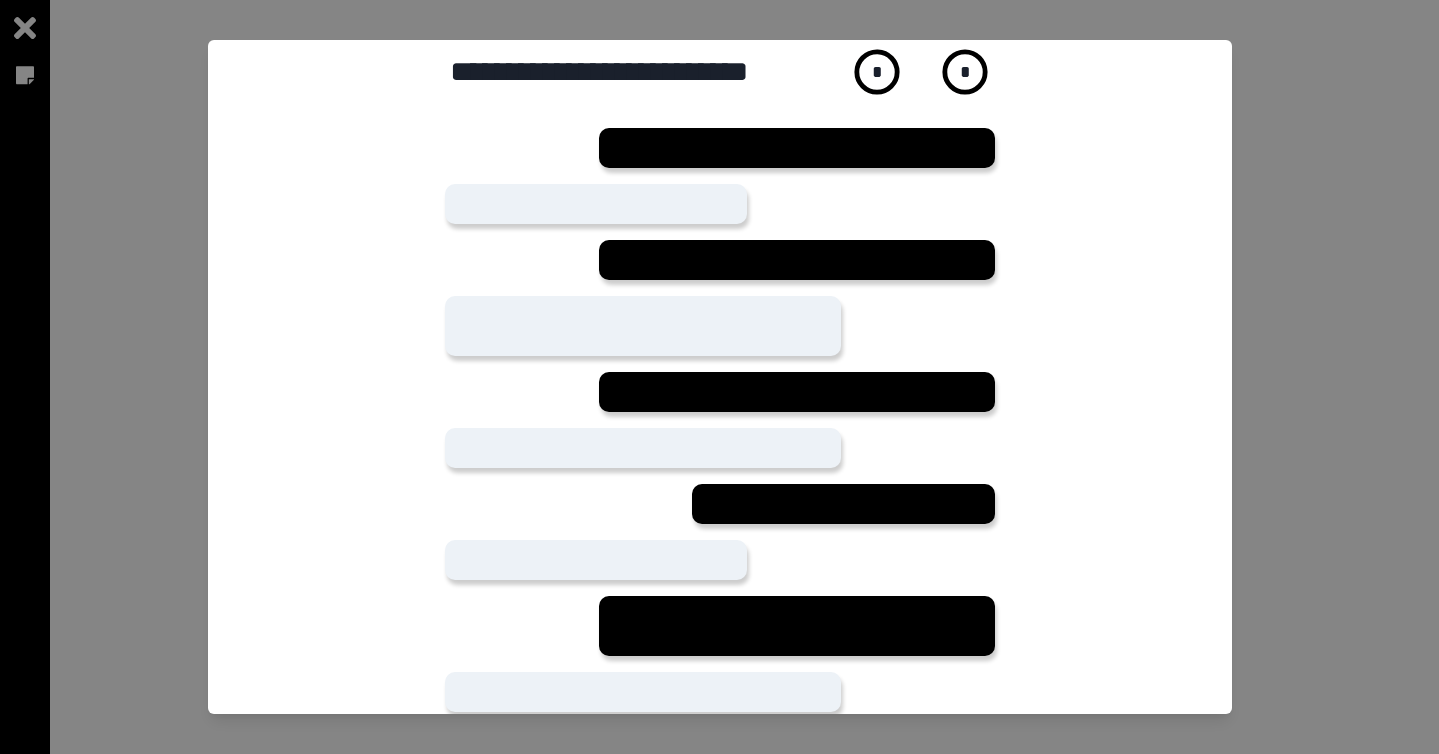 scroll, scrollTop: 510, scrollLeft: 0, axis: vertical 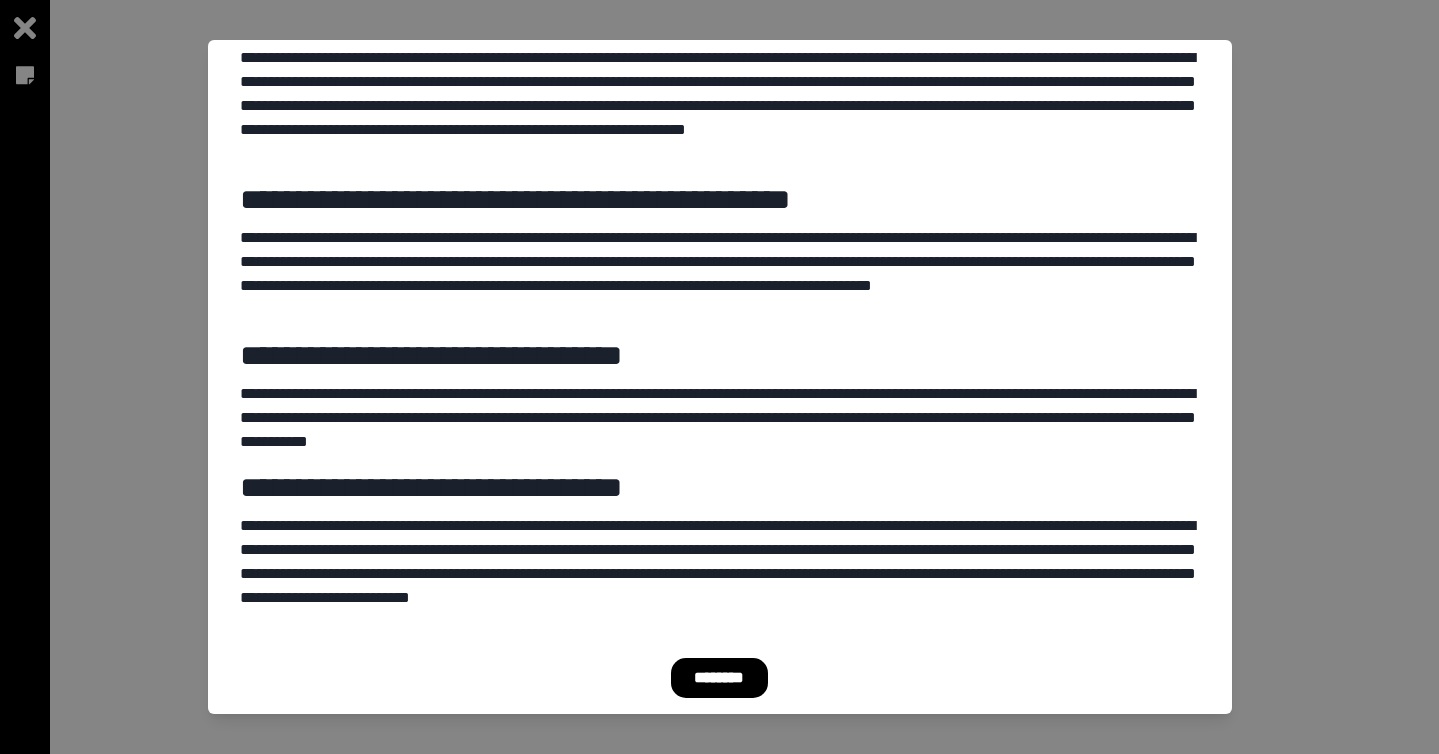 click on "********" at bounding box center (719, 678) 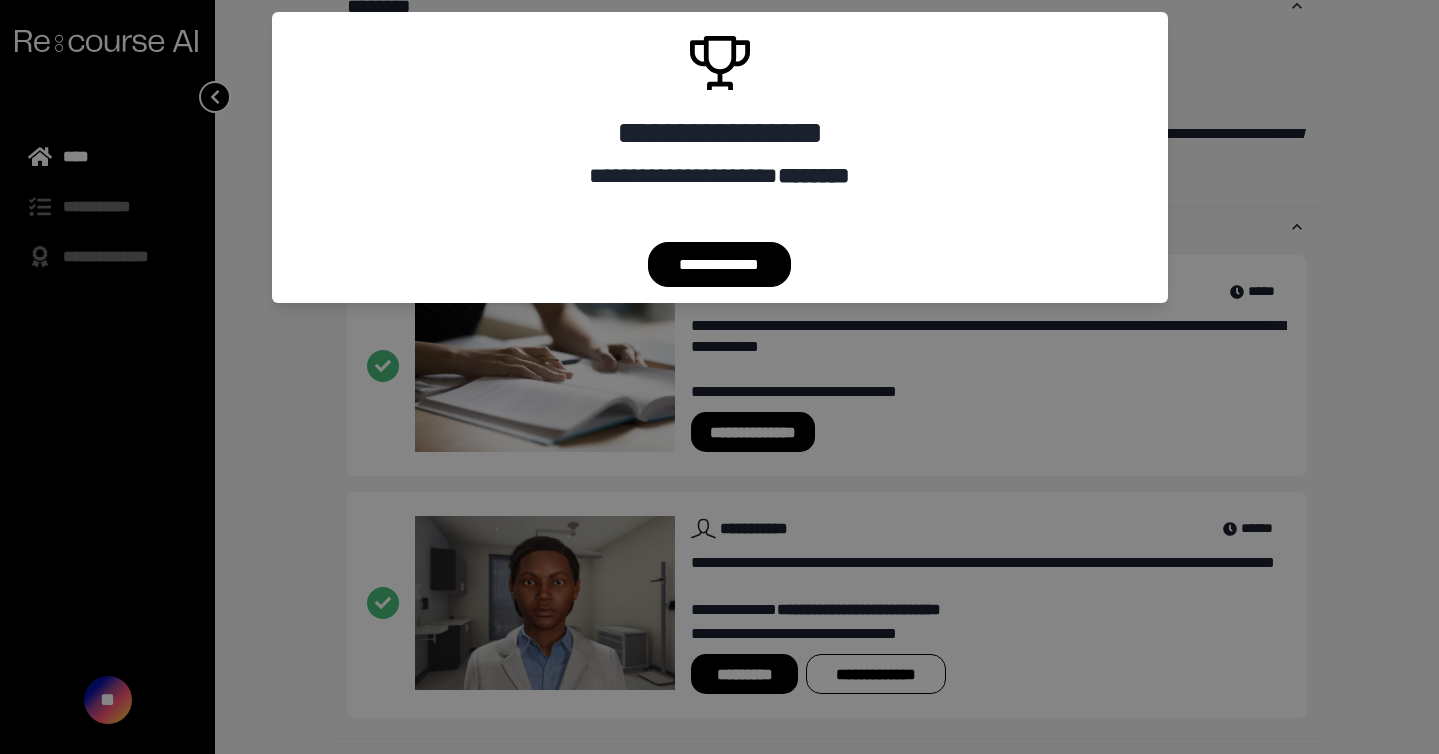 click on "**********" at bounding box center [719, 264] 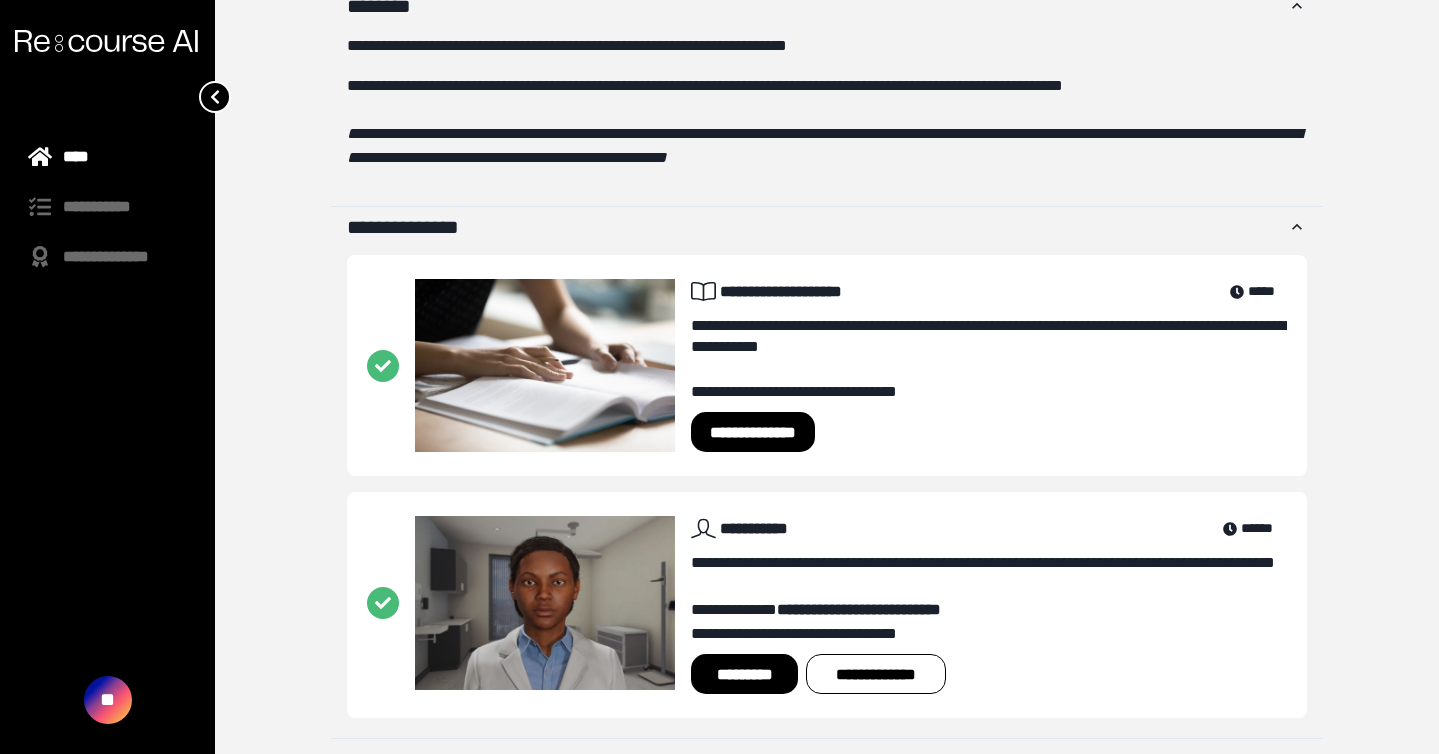 click on "*********" at bounding box center (744, 674) 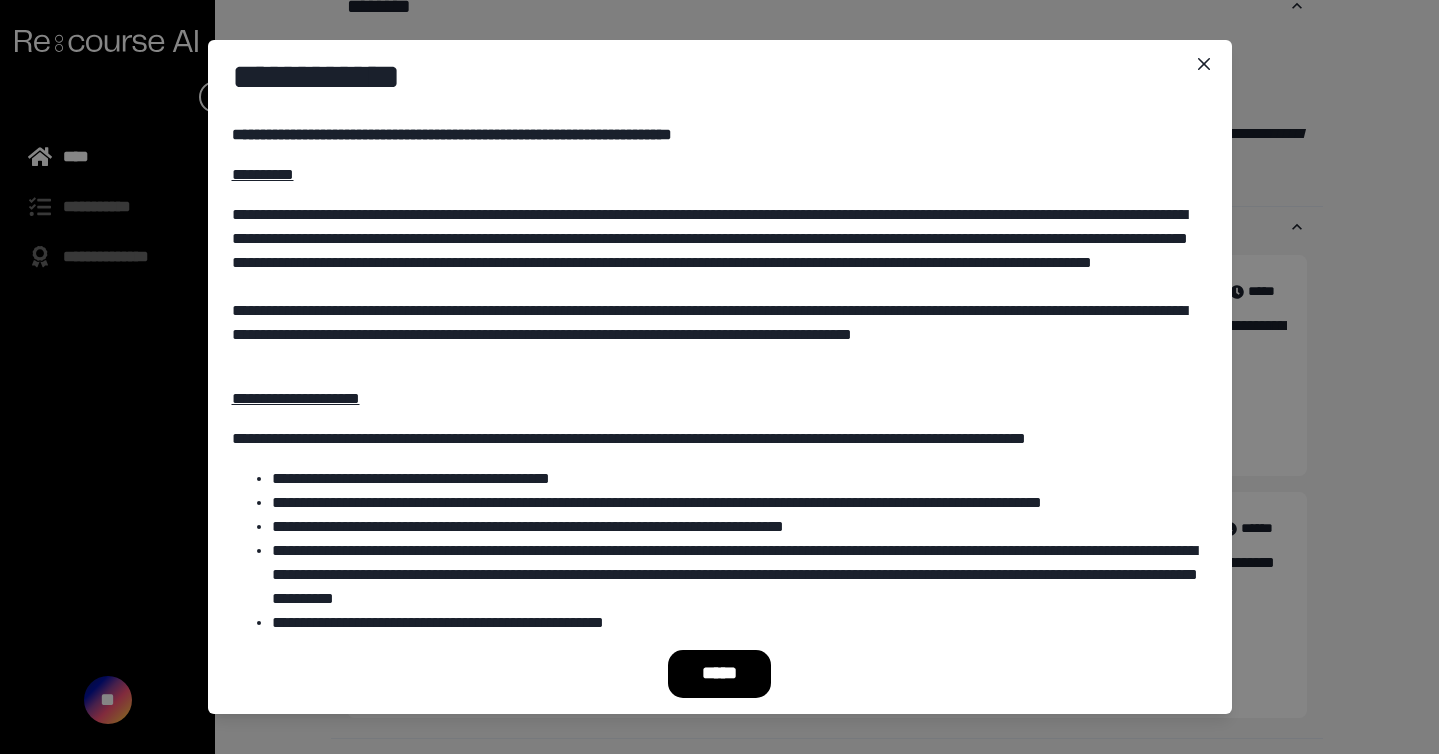 click on "*****" at bounding box center [720, 674] 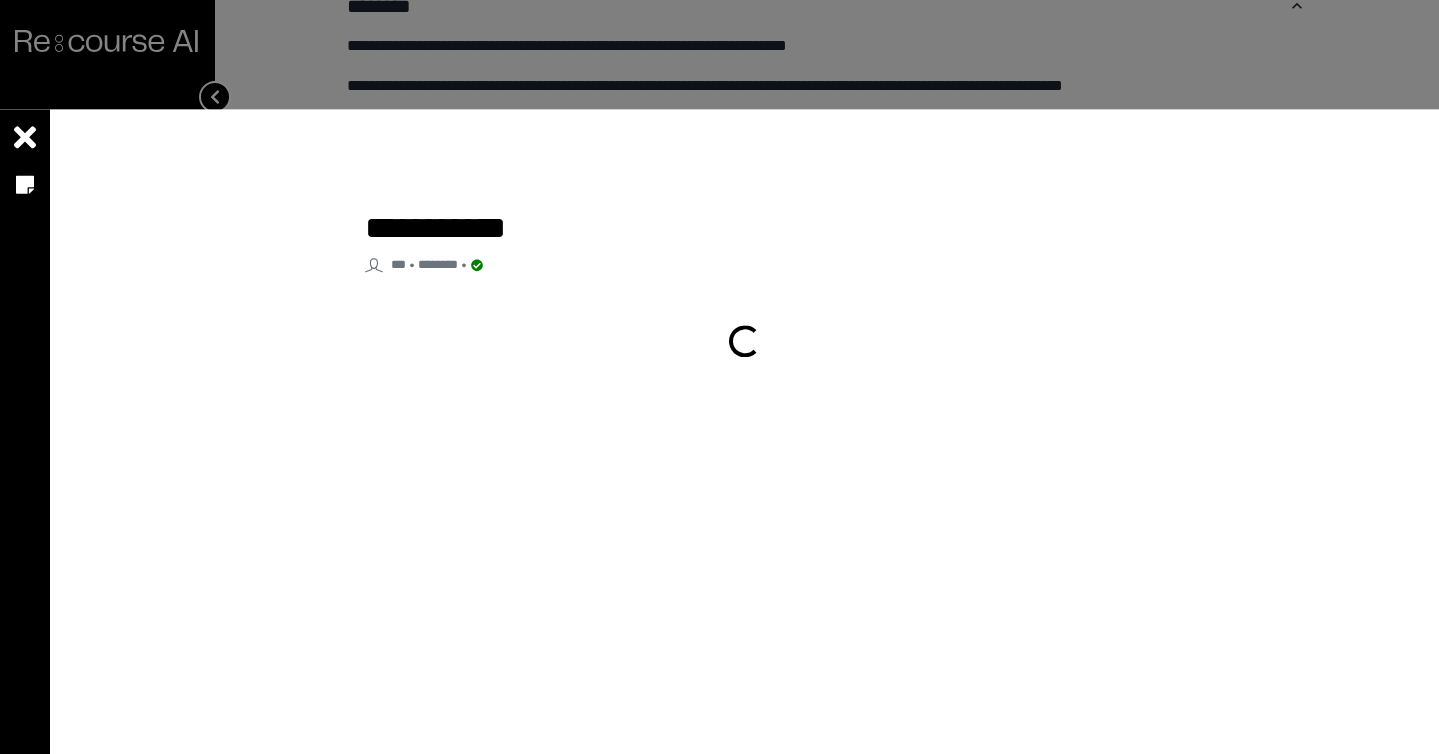 scroll, scrollTop: 515, scrollLeft: 0, axis: vertical 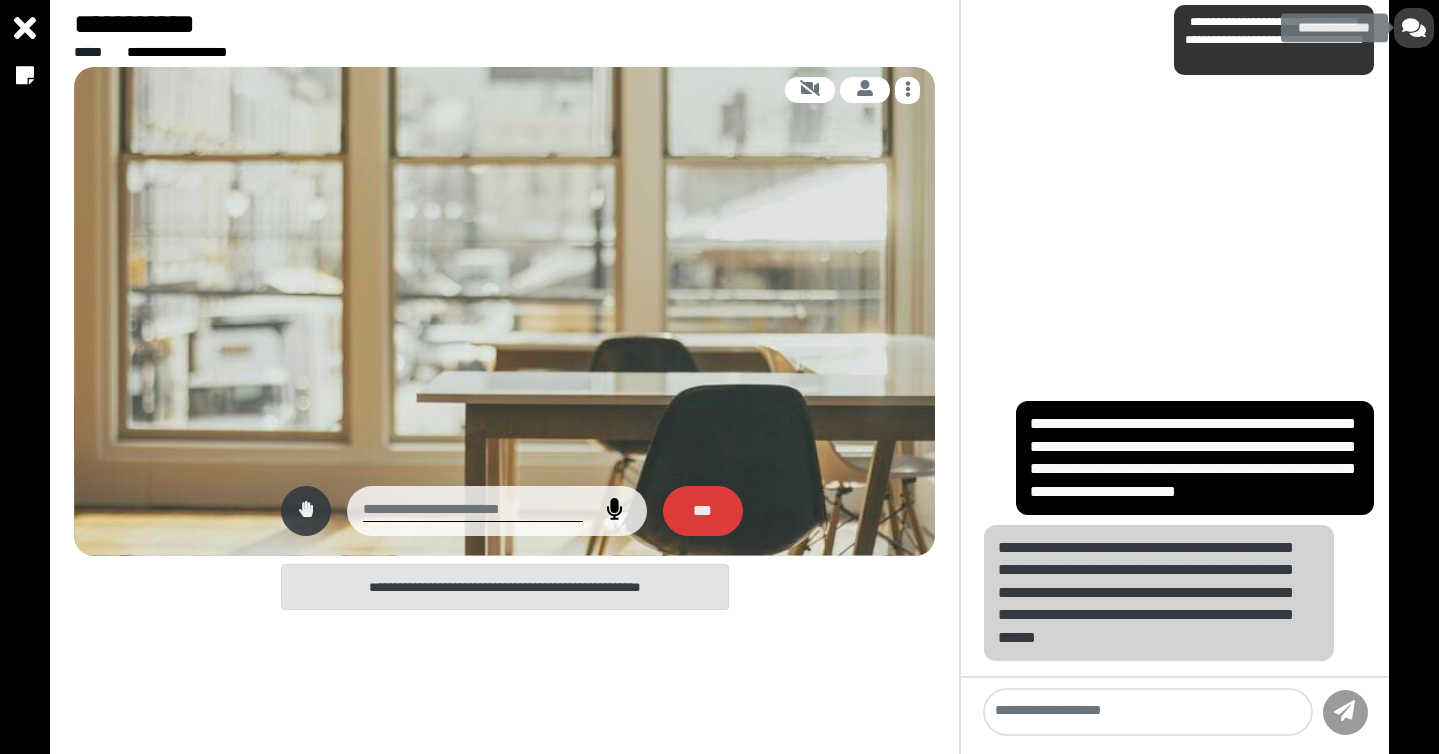 click at bounding box center [1414, 28] 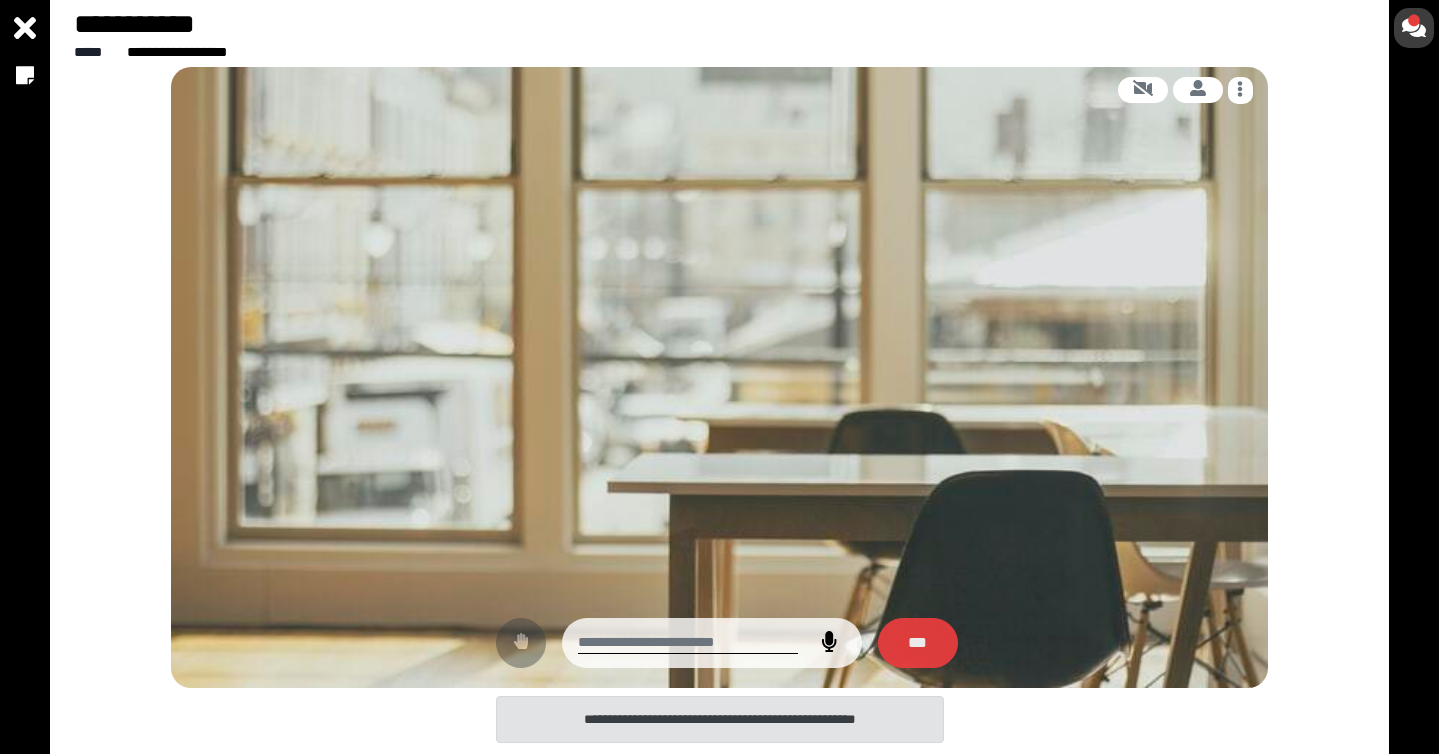 type 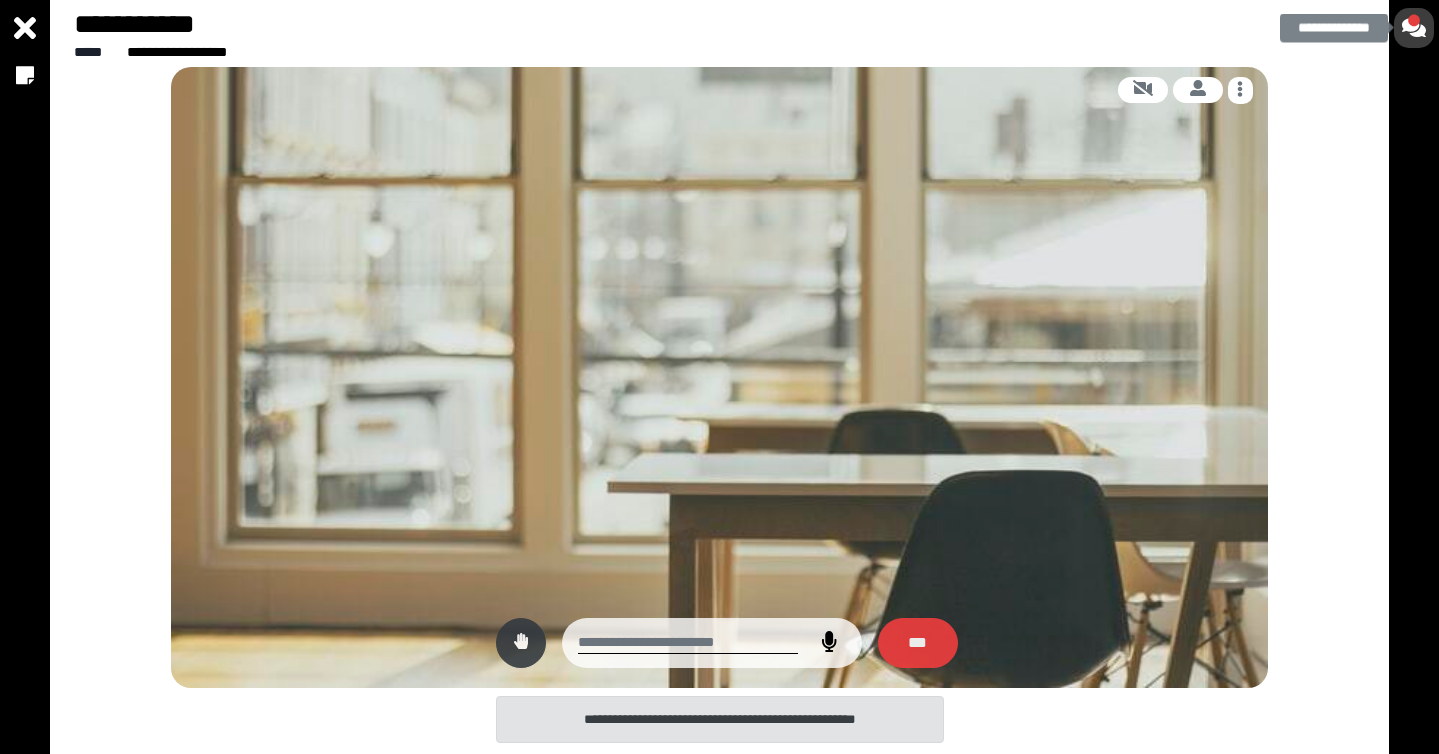 click at bounding box center [1414, 20] 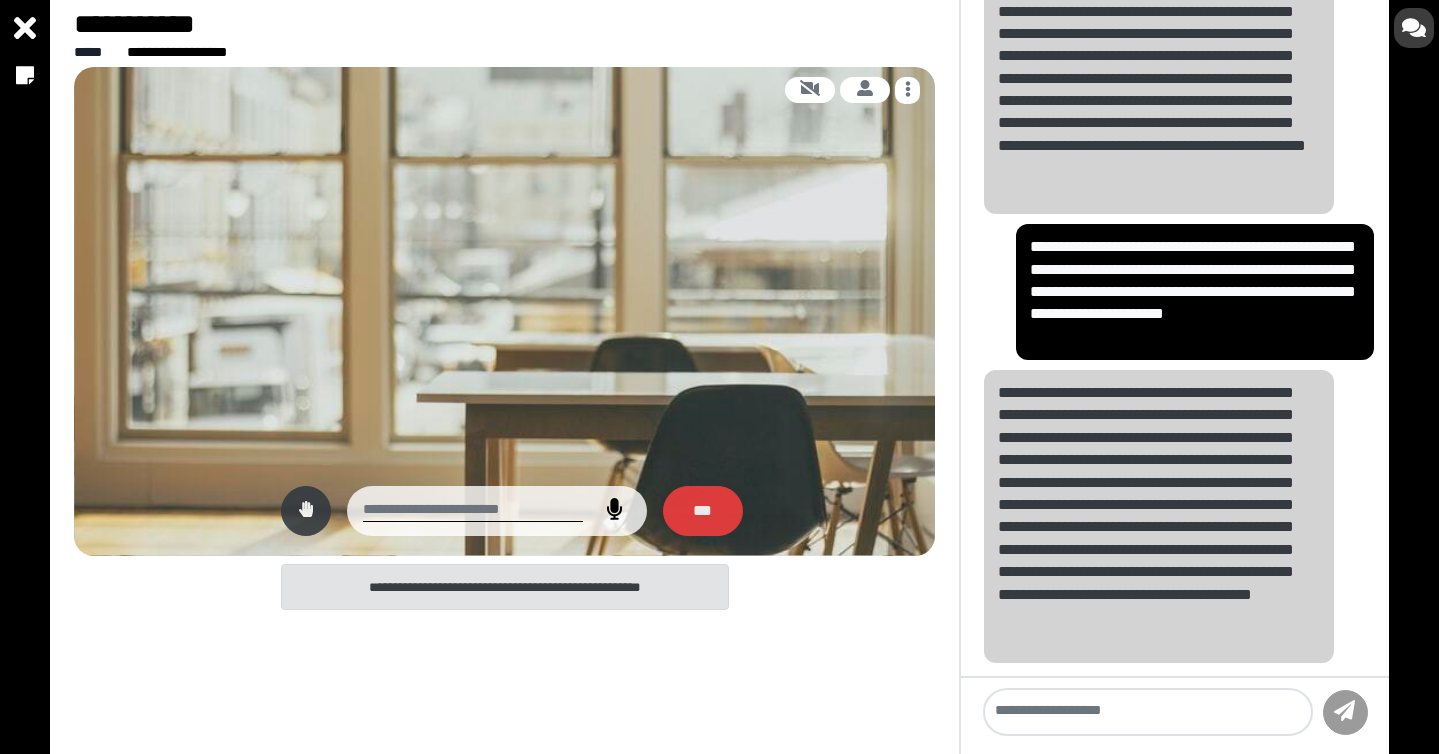 scroll, scrollTop: 1116, scrollLeft: 0, axis: vertical 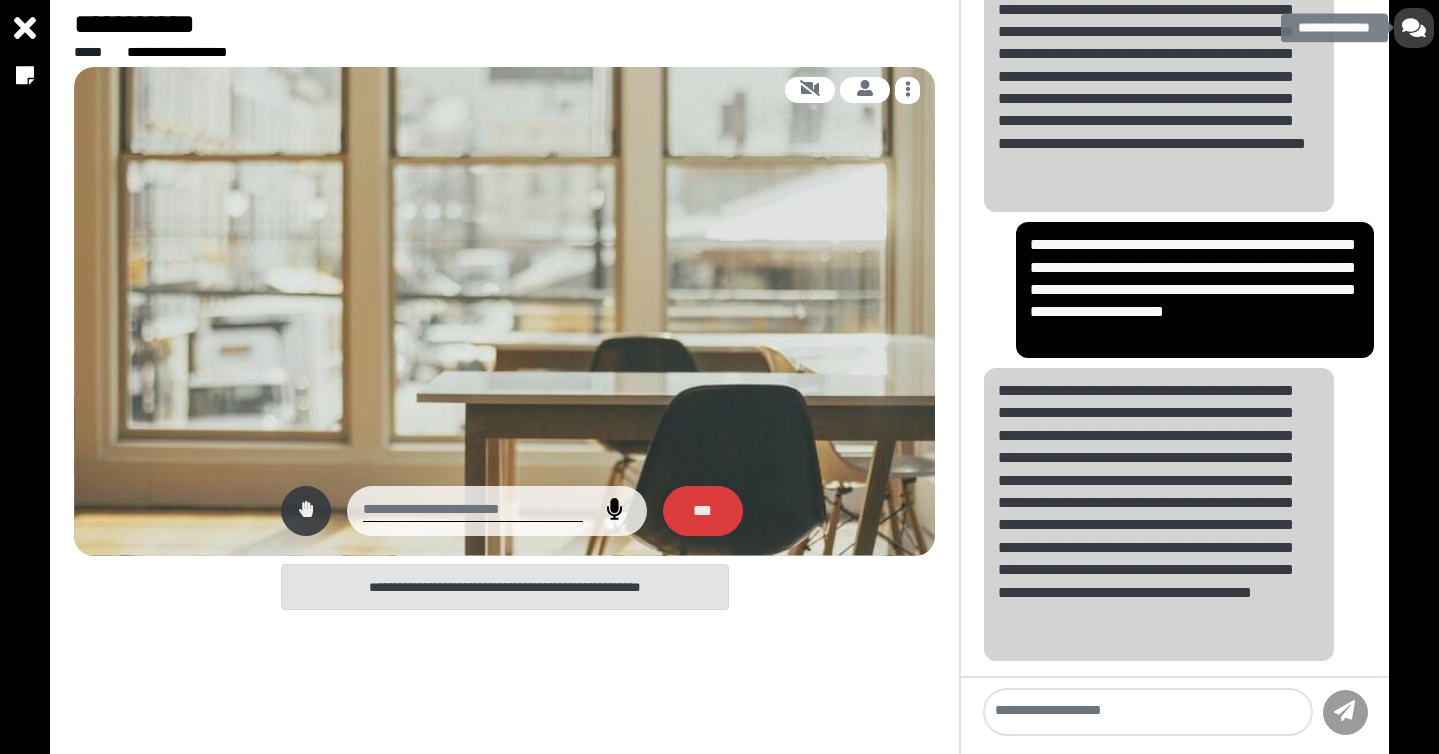 click at bounding box center (1414, 28) 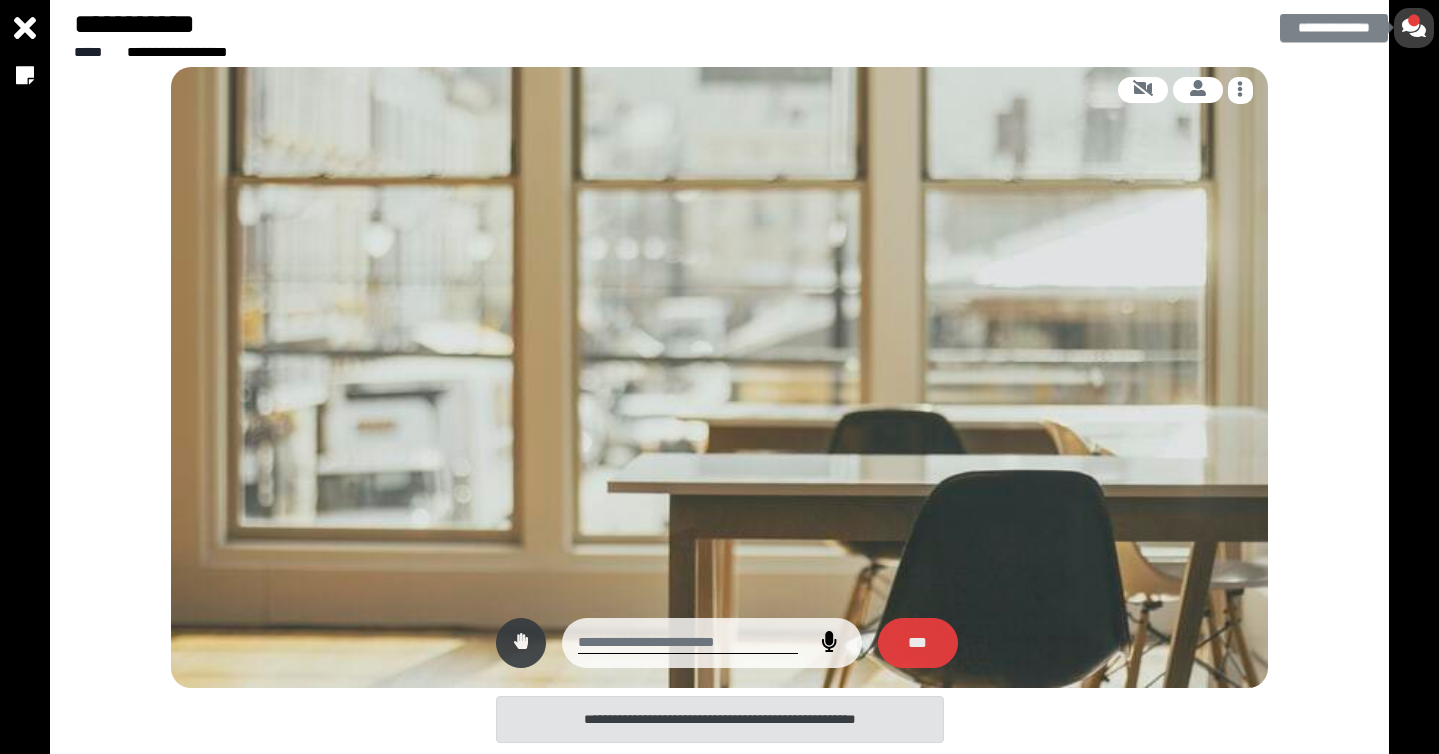 click at bounding box center (1414, 28) 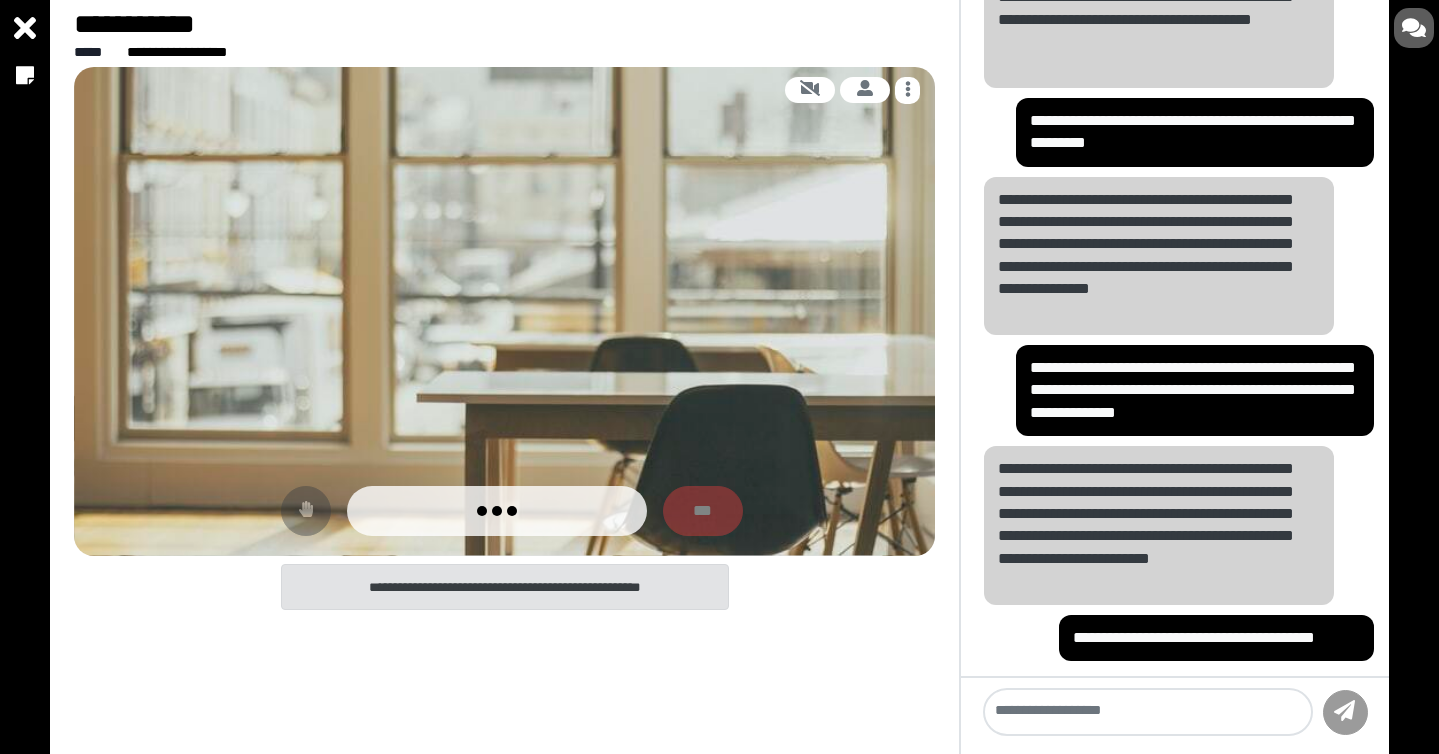 scroll, scrollTop: 1790, scrollLeft: 0, axis: vertical 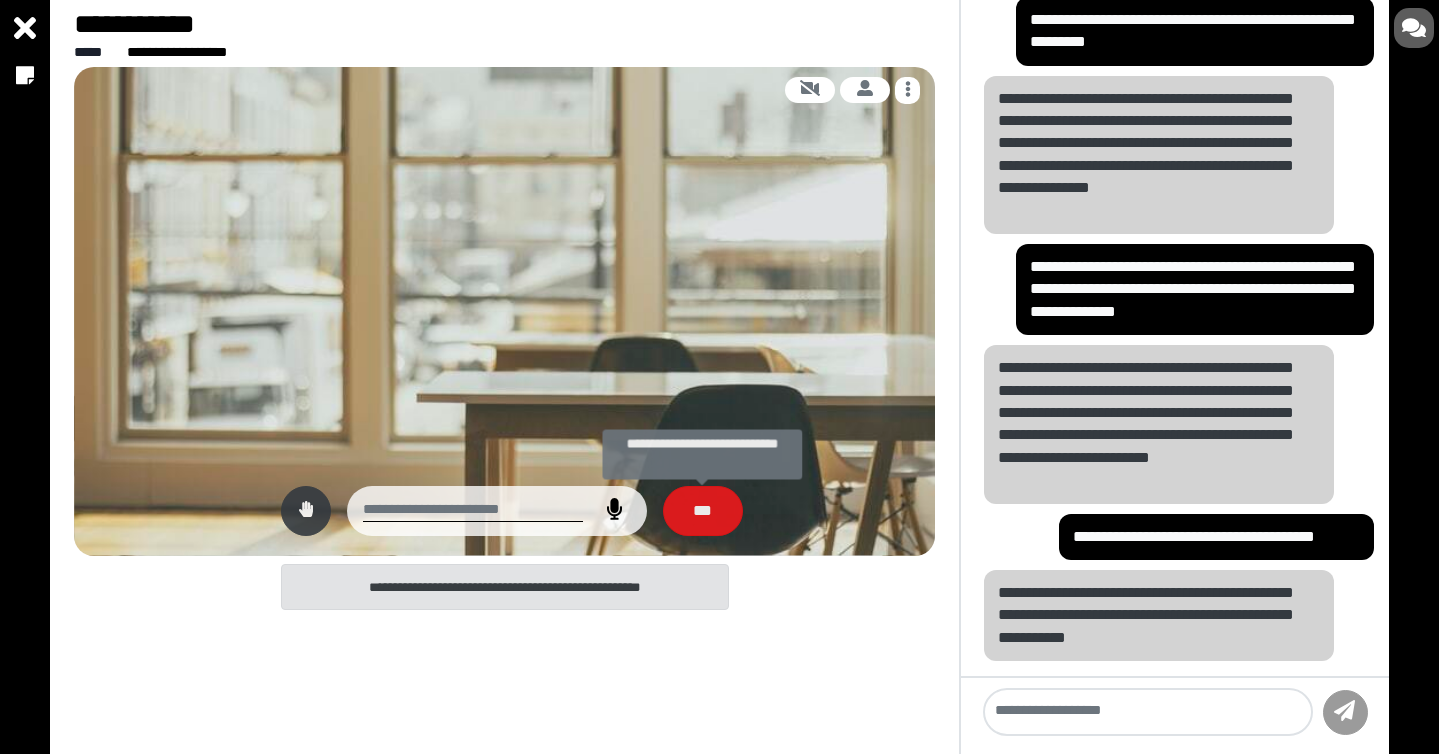 click on "***" at bounding box center (703, 511) 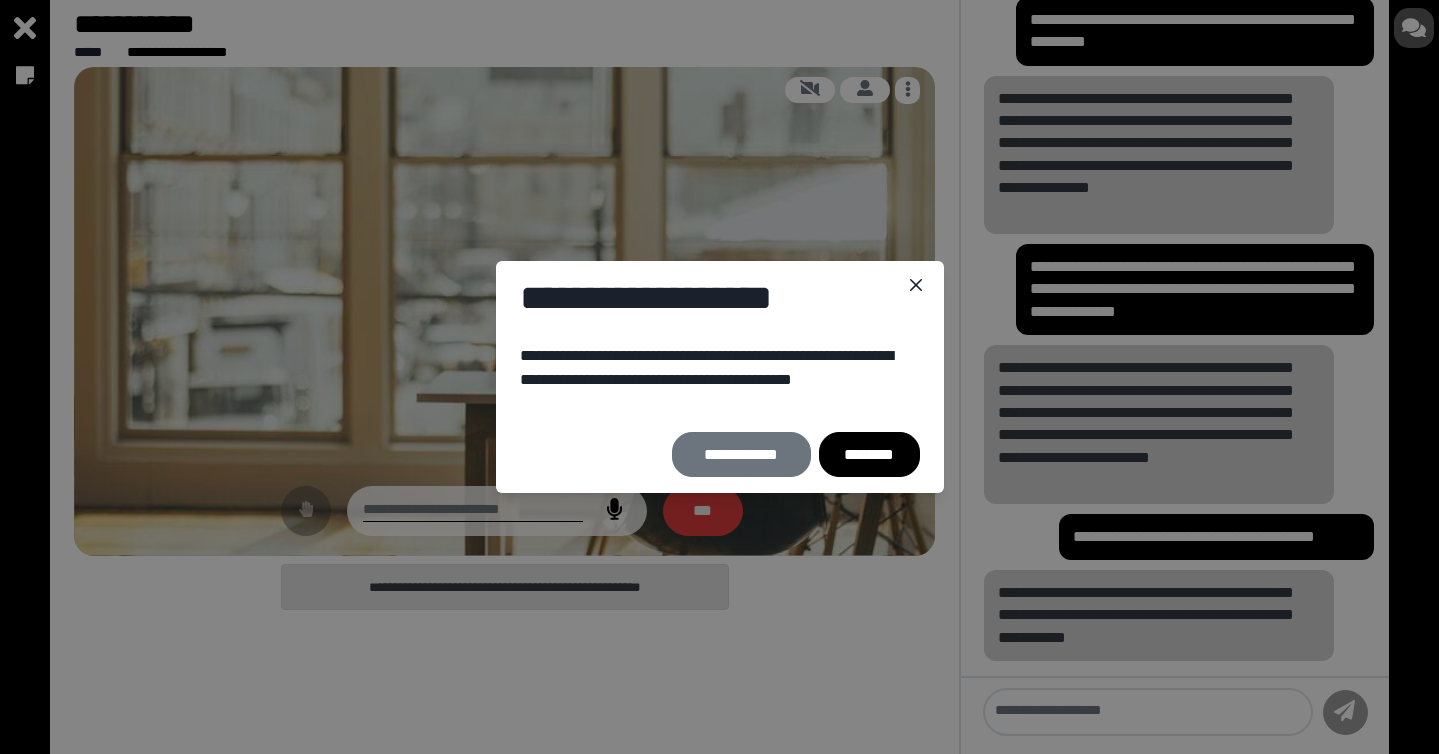 click on "********" at bounding box center [869, 454] 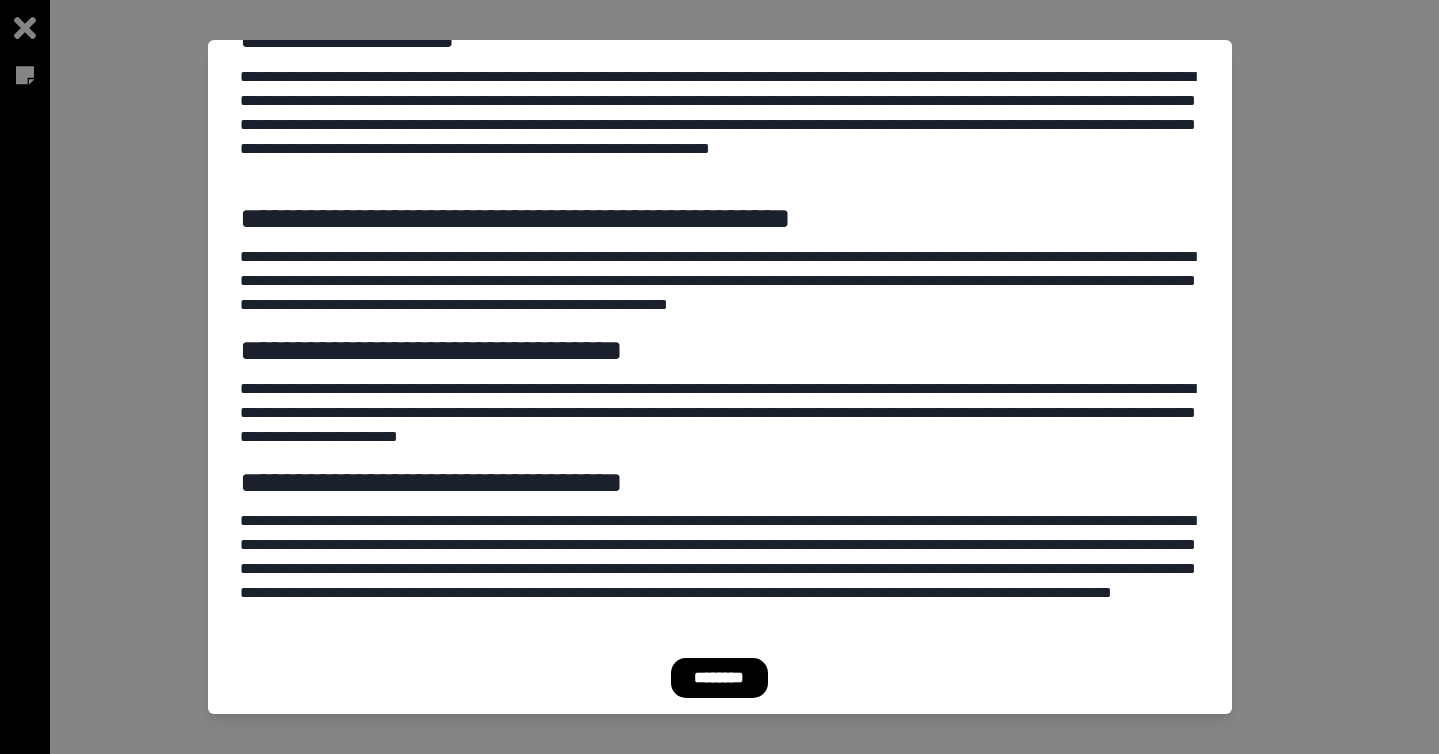 scroll, scrollTop: 1972, scrollLeft: 0, axis: vertical 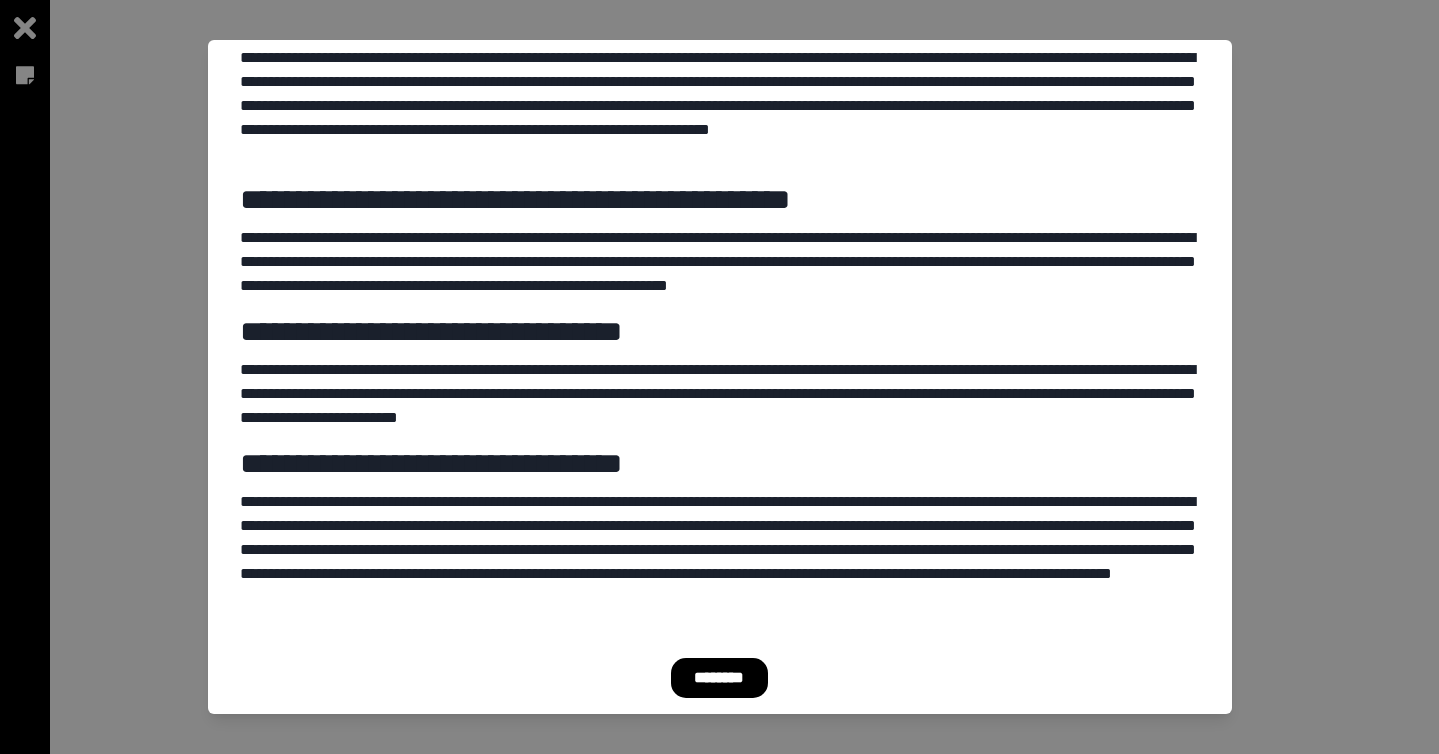 click on "********" at bounding box center [719, 678] 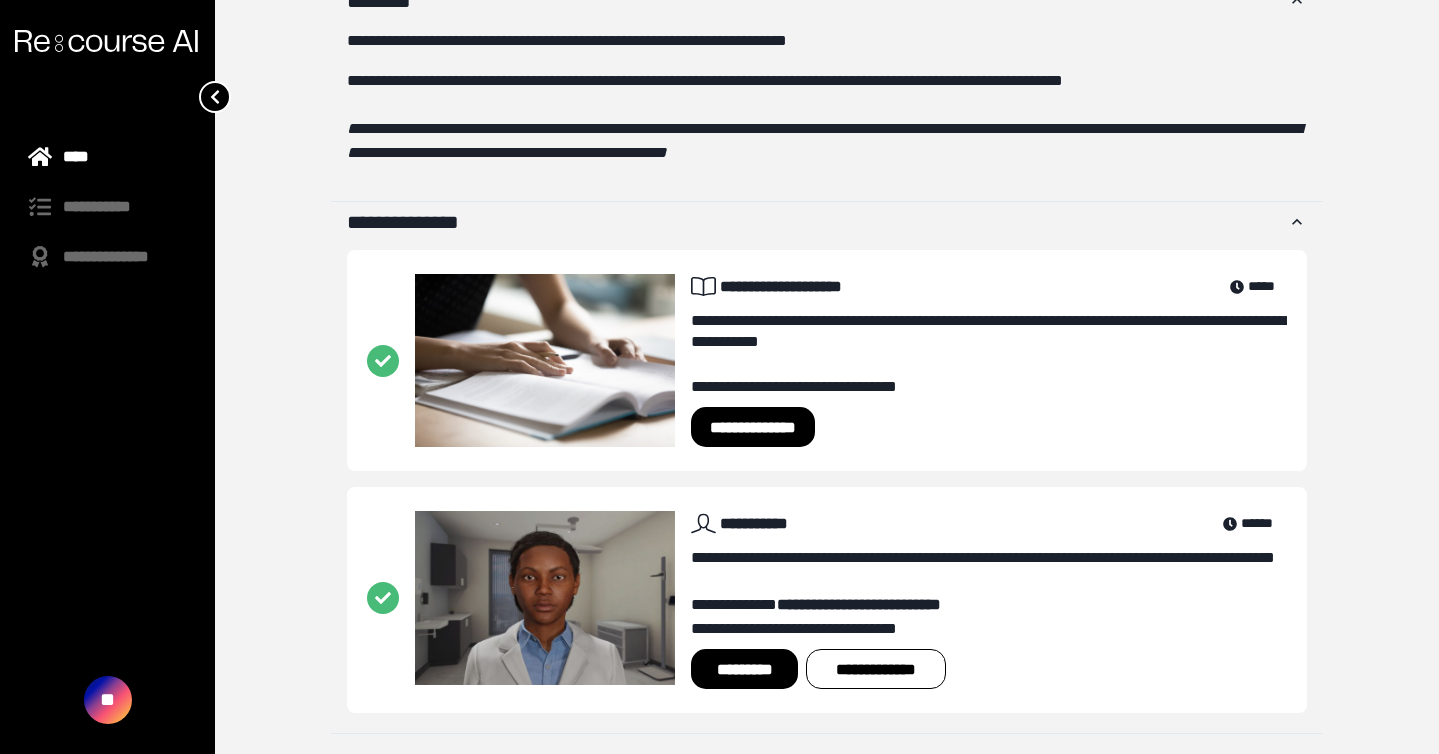 click at bounding box center (215, 97) 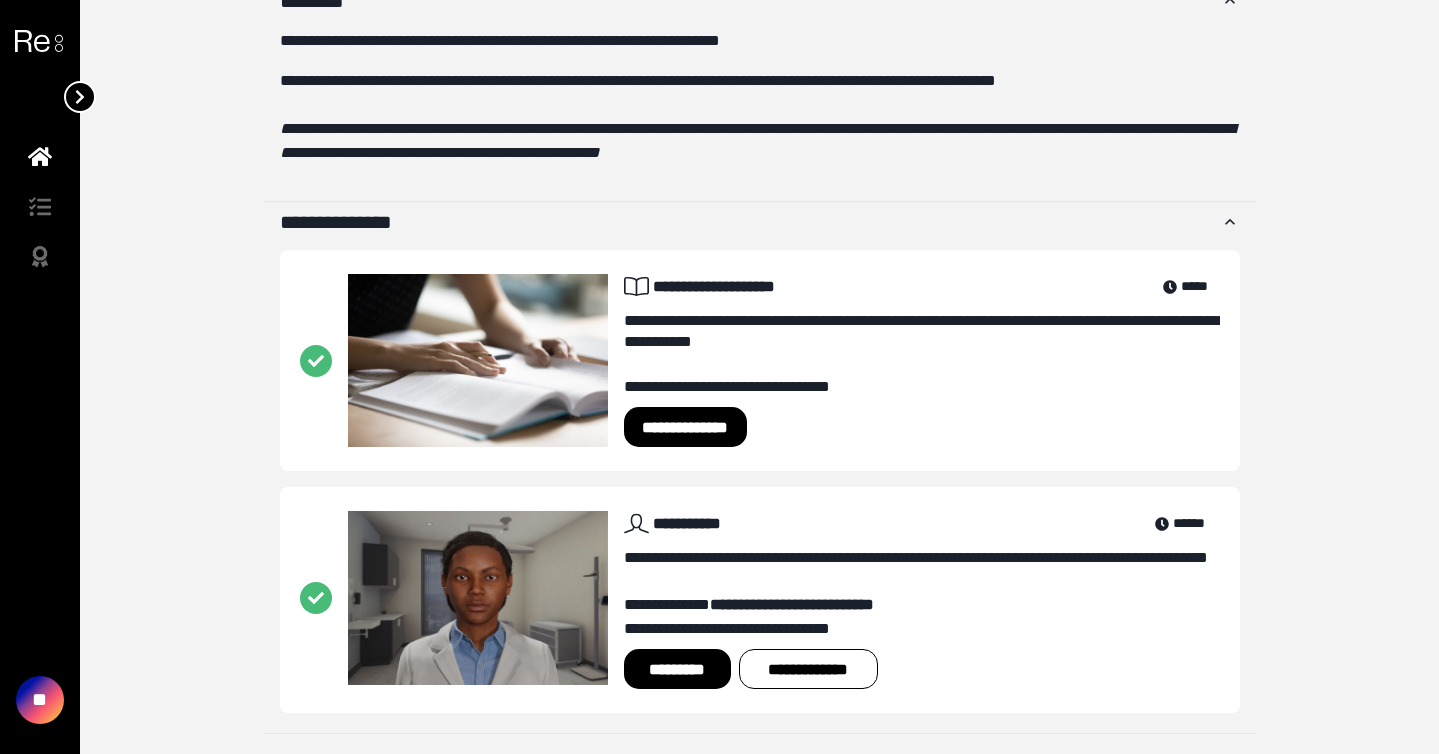 click at bounding box center [80, 97] 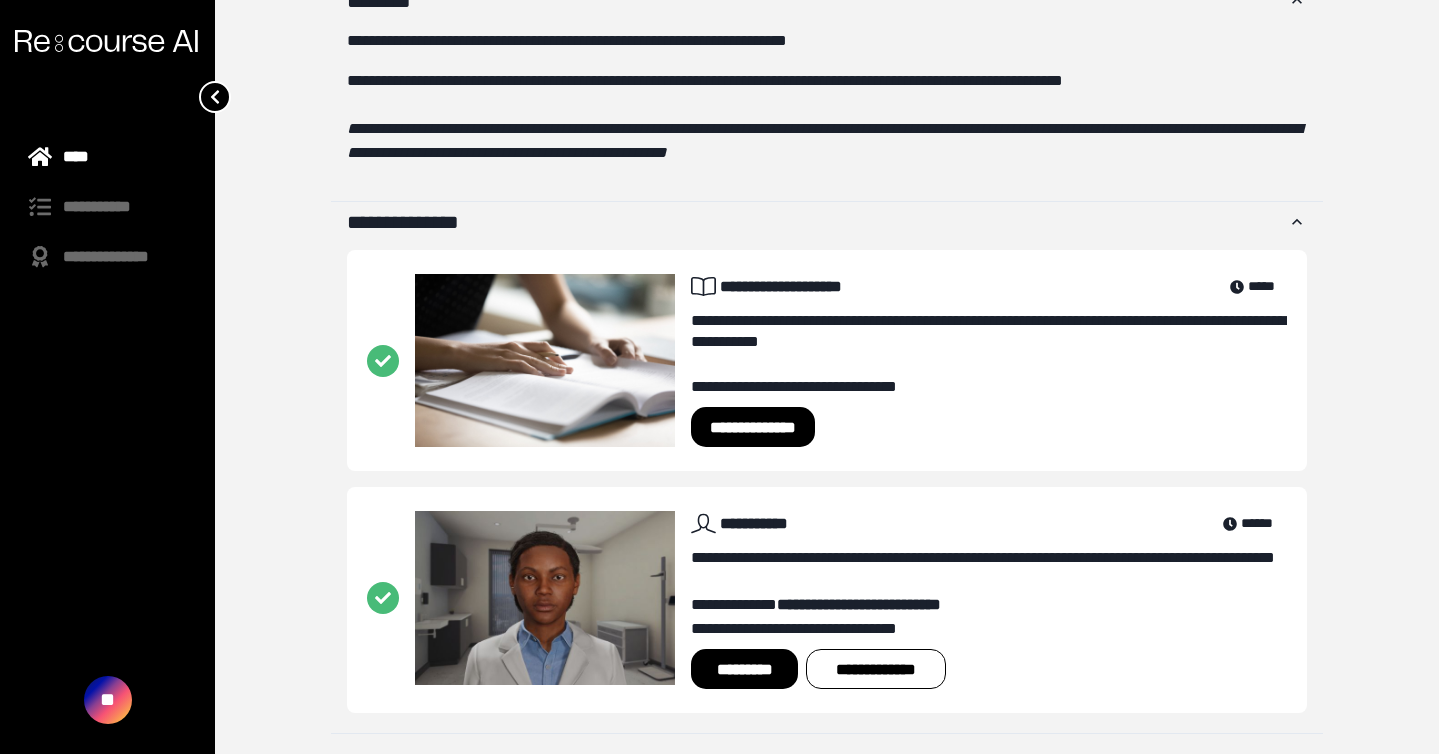 click at bounding box center [40, 156] 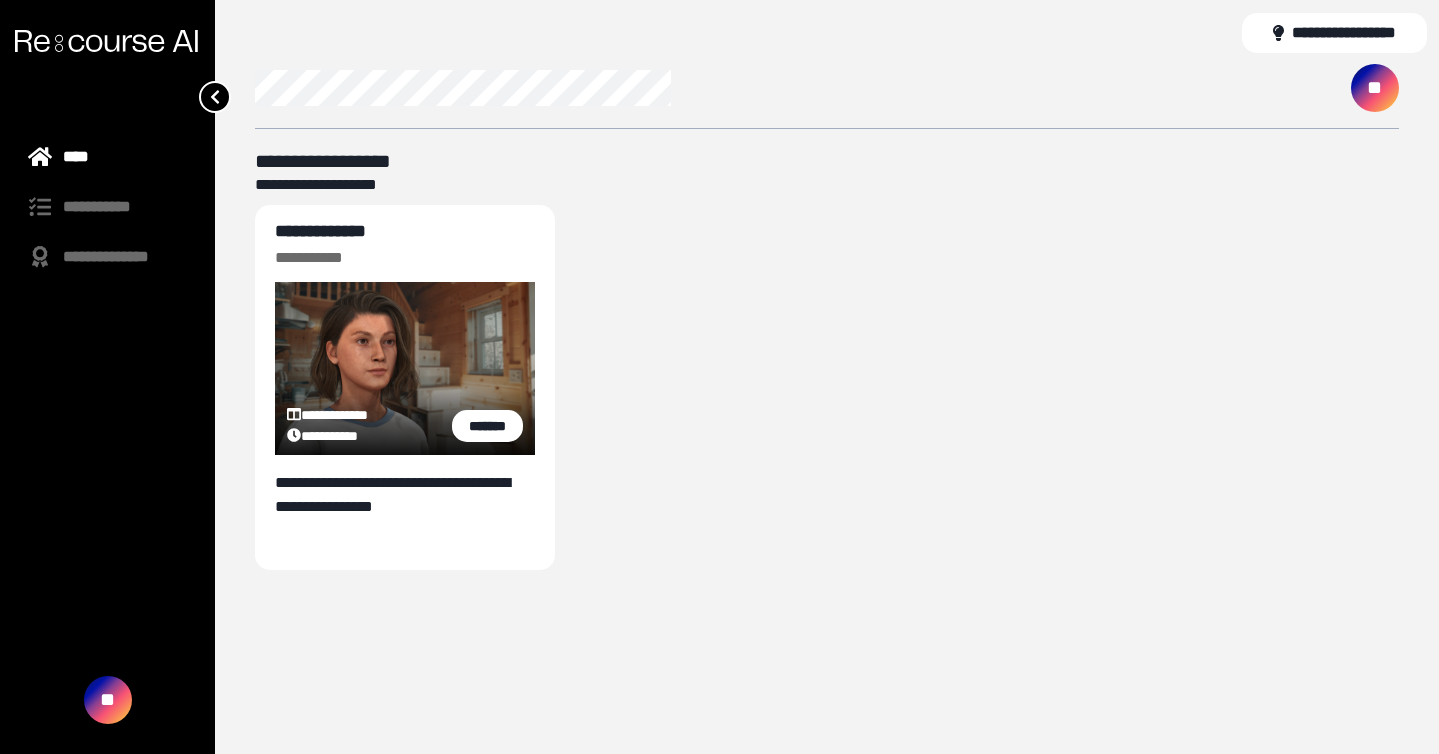 click on "**********" at bounding box center (320, 231) 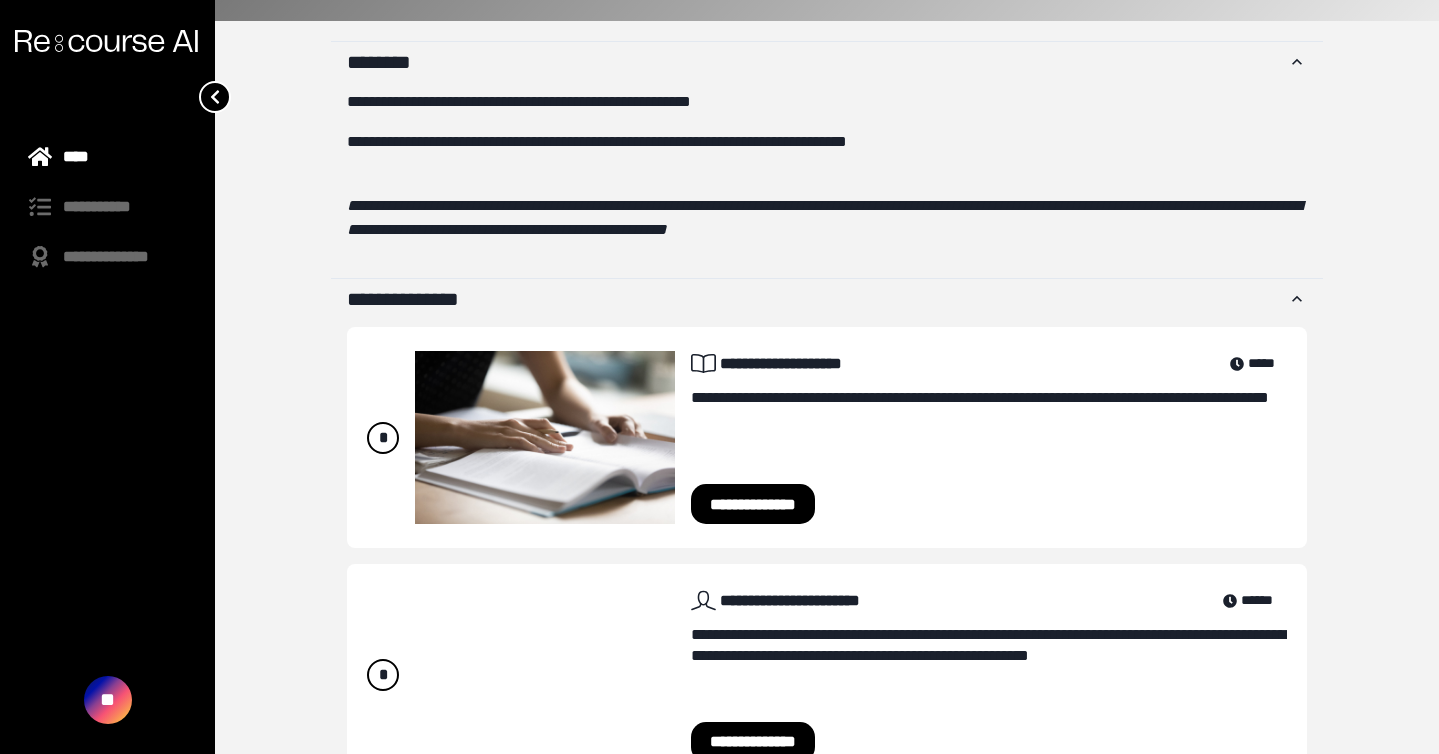 scroll, scrollTop: 351, scrollLeft: 0, axis: vertical 